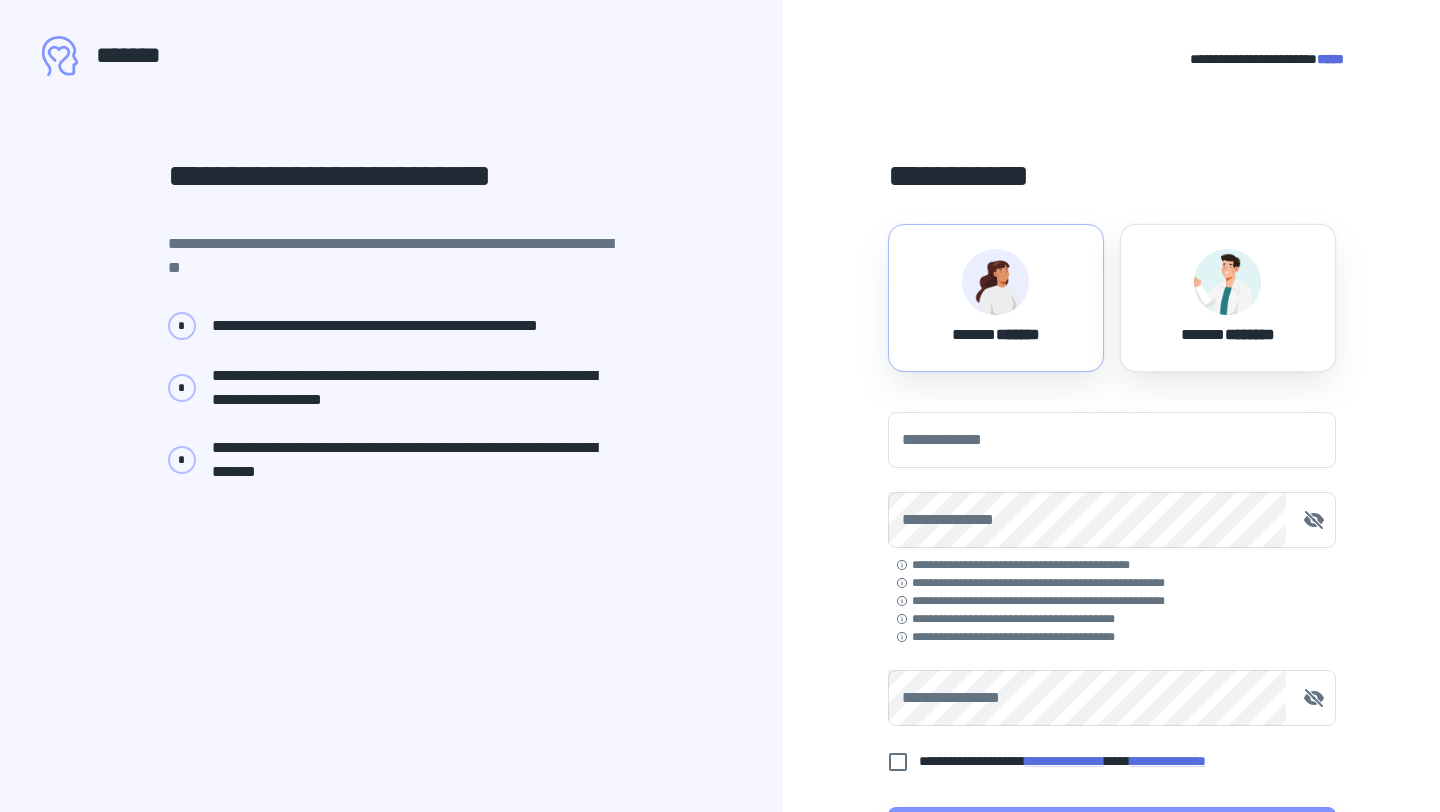scroll, scrollTop: 0, scrollLeft: 0, axis: both 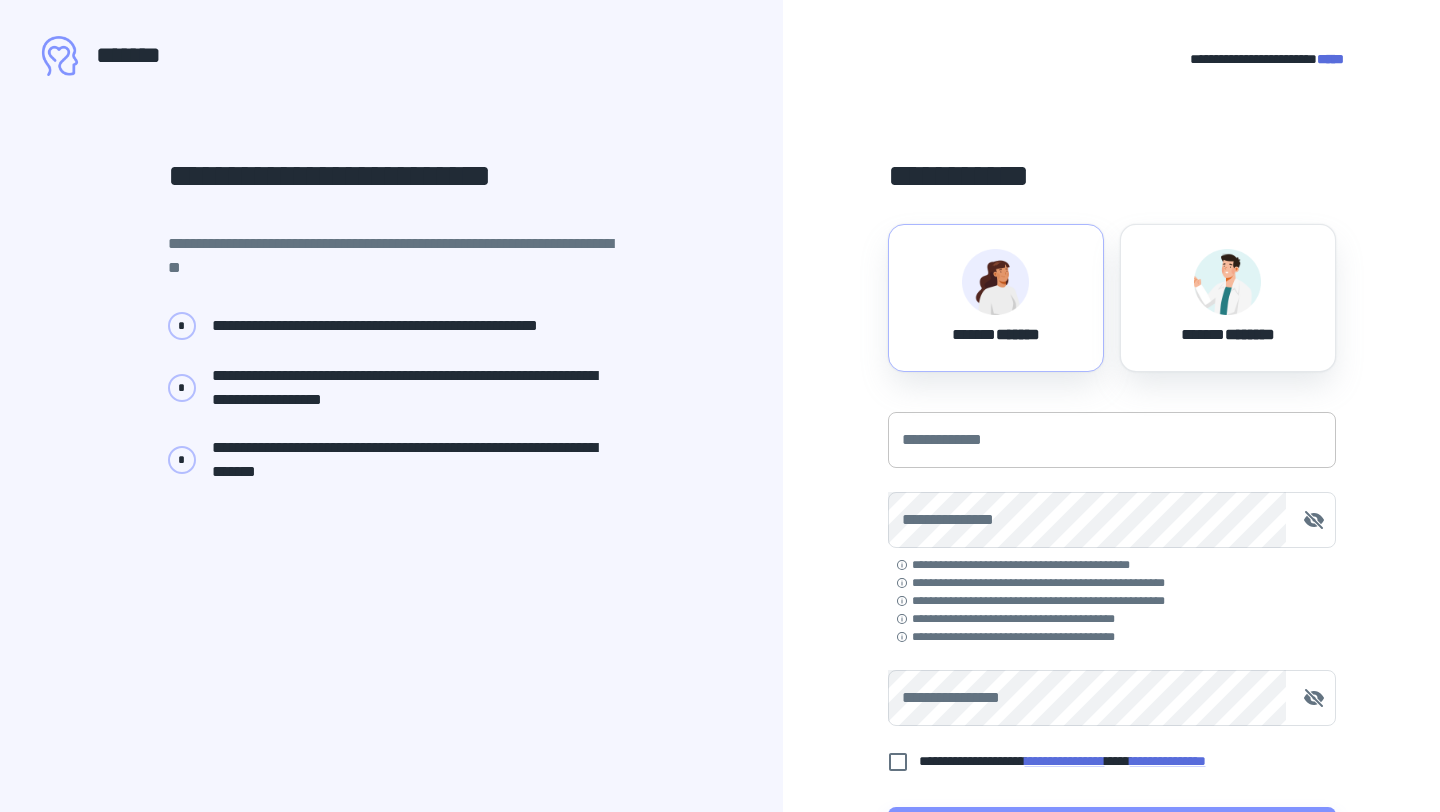 click on "**********" at bounding box center [1112, 440] 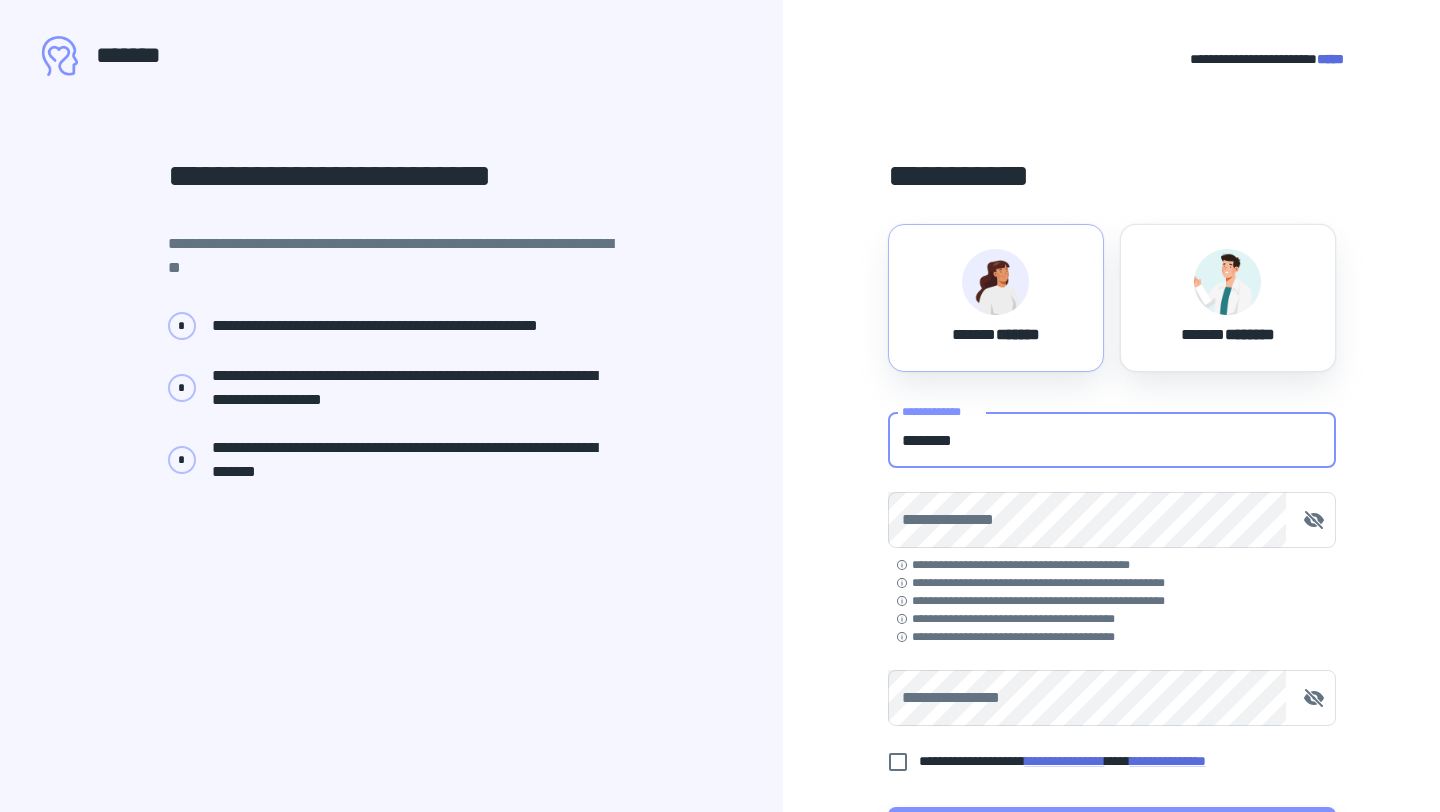 type on "**********" 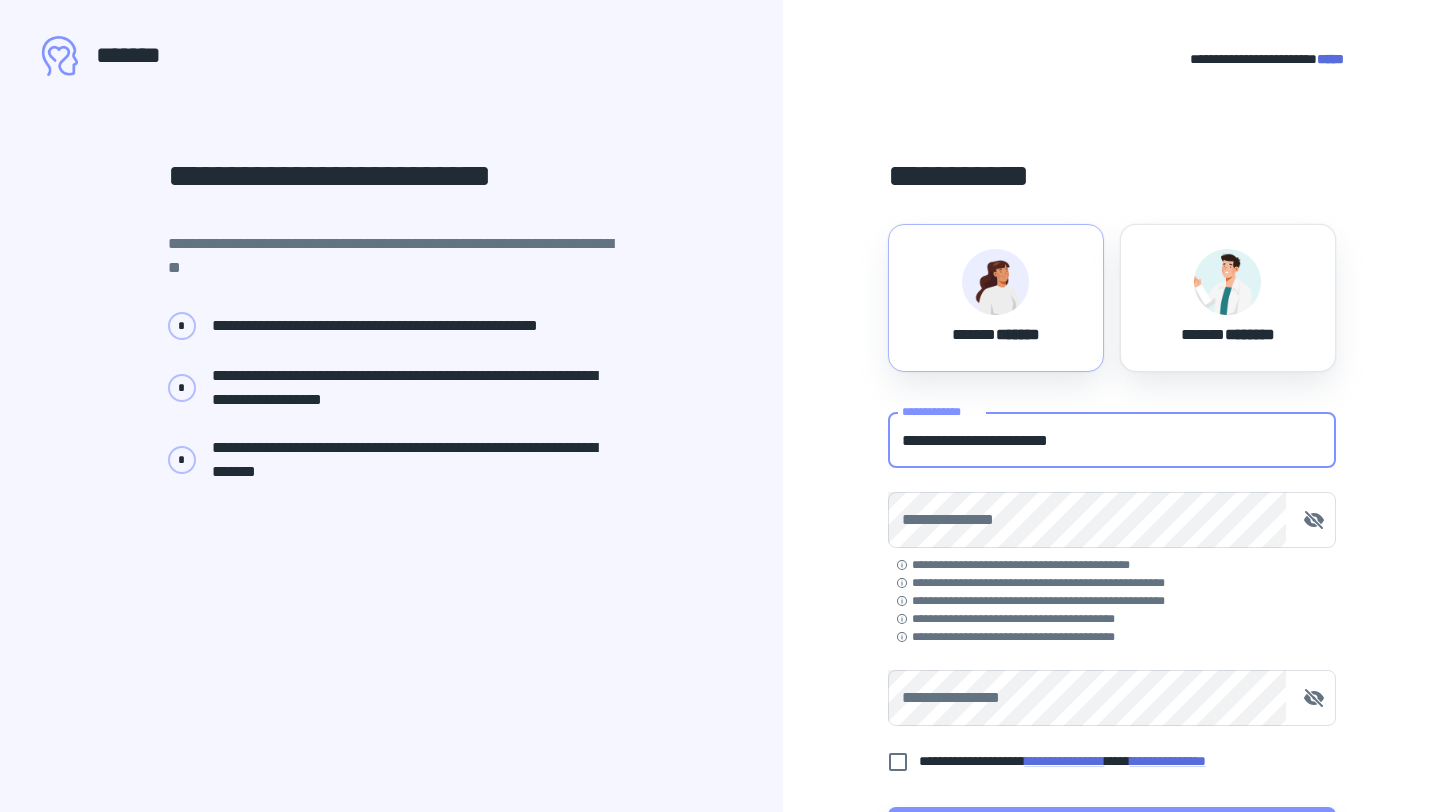 click on "**********" at bounding box center (1112, 569) 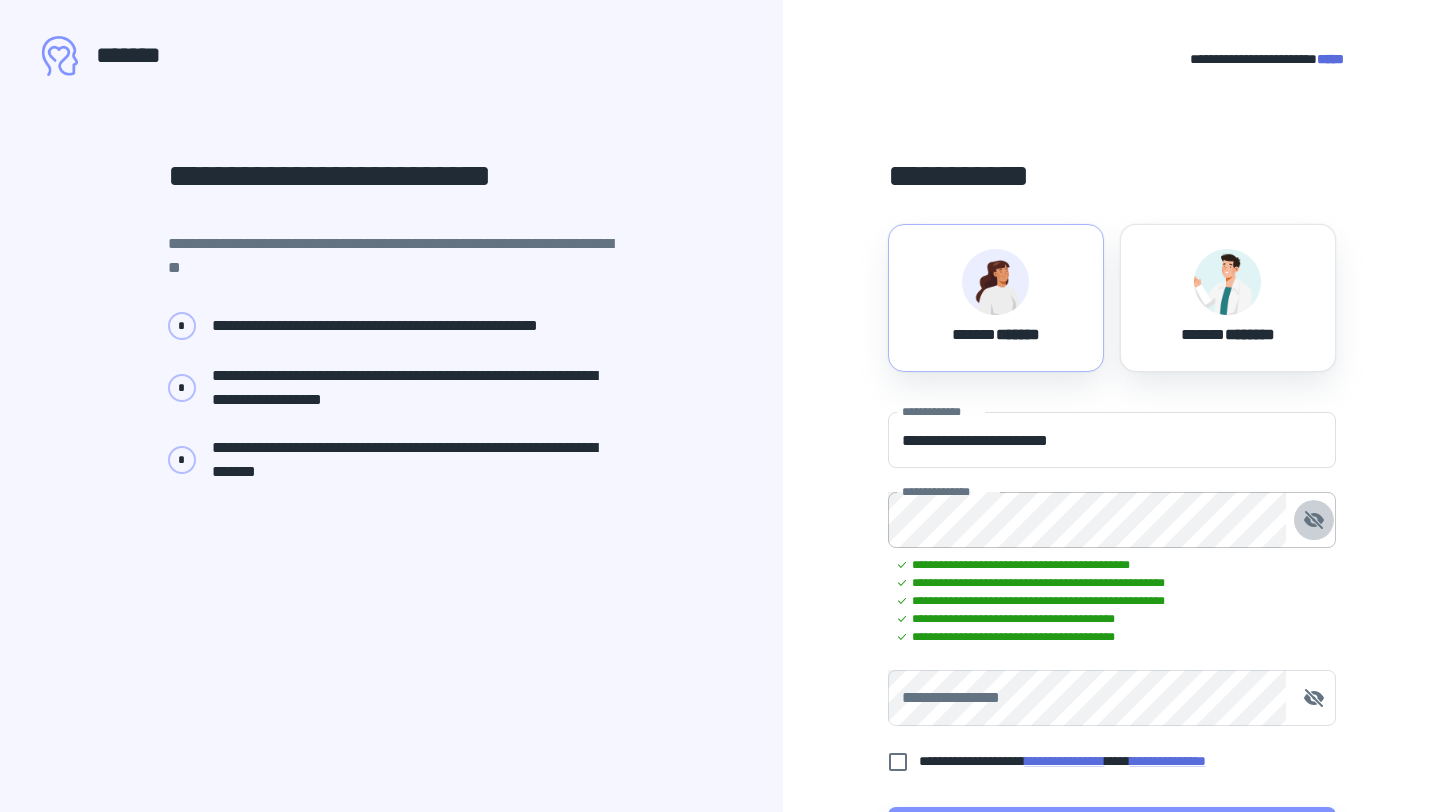click 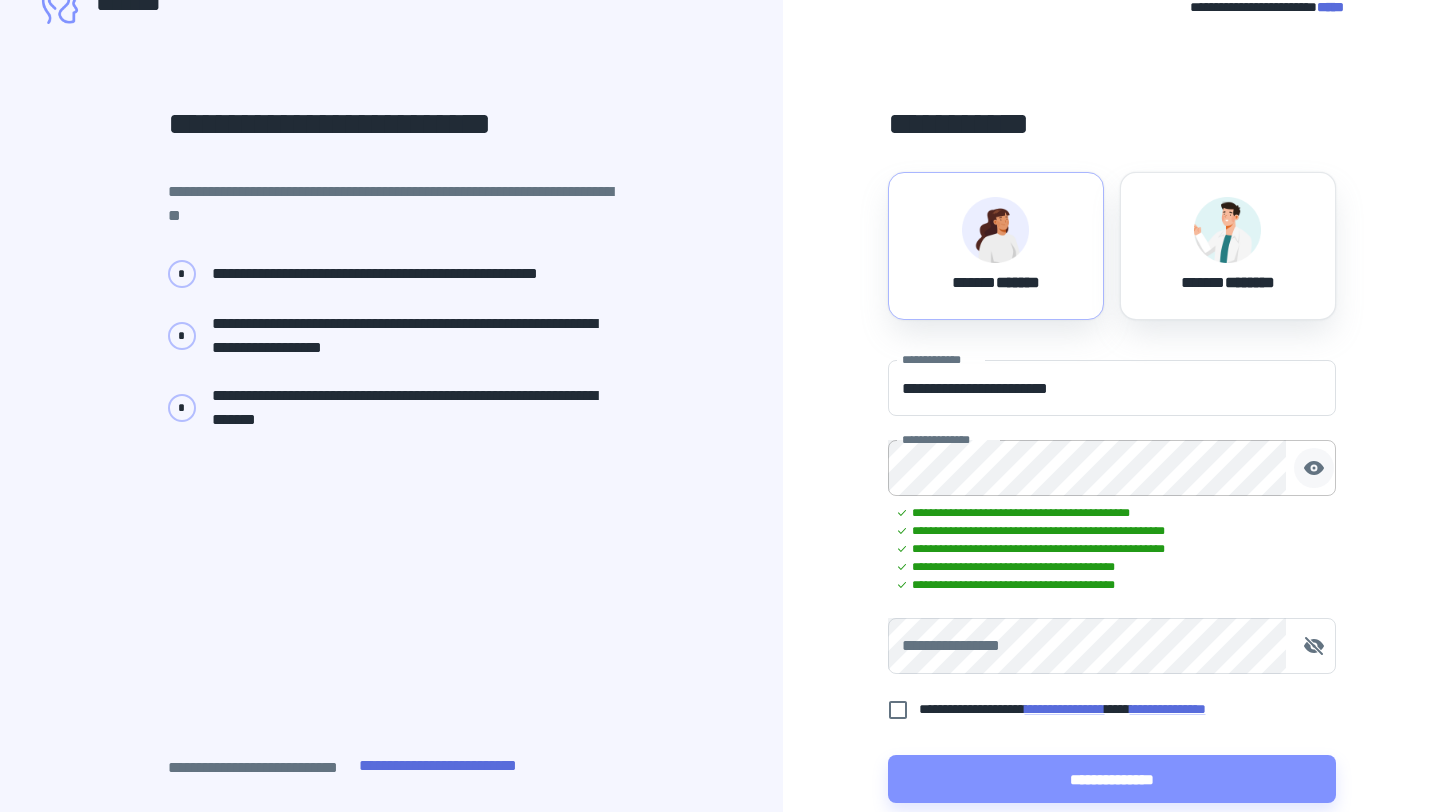 scroll, scrollTop: 88, scrollLeft: 0, axis: vertical 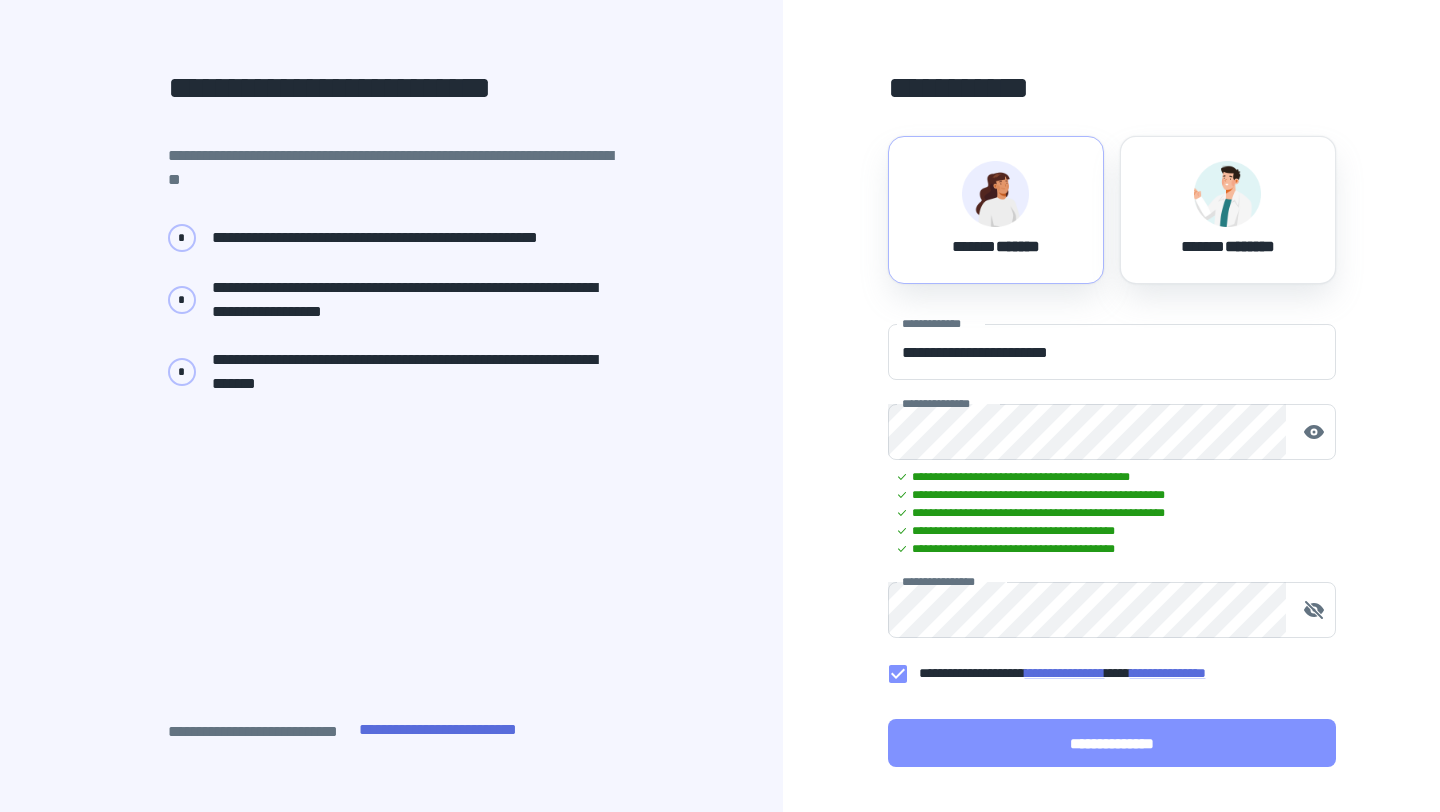 click on "**********" at bounding box center (1112, 743) 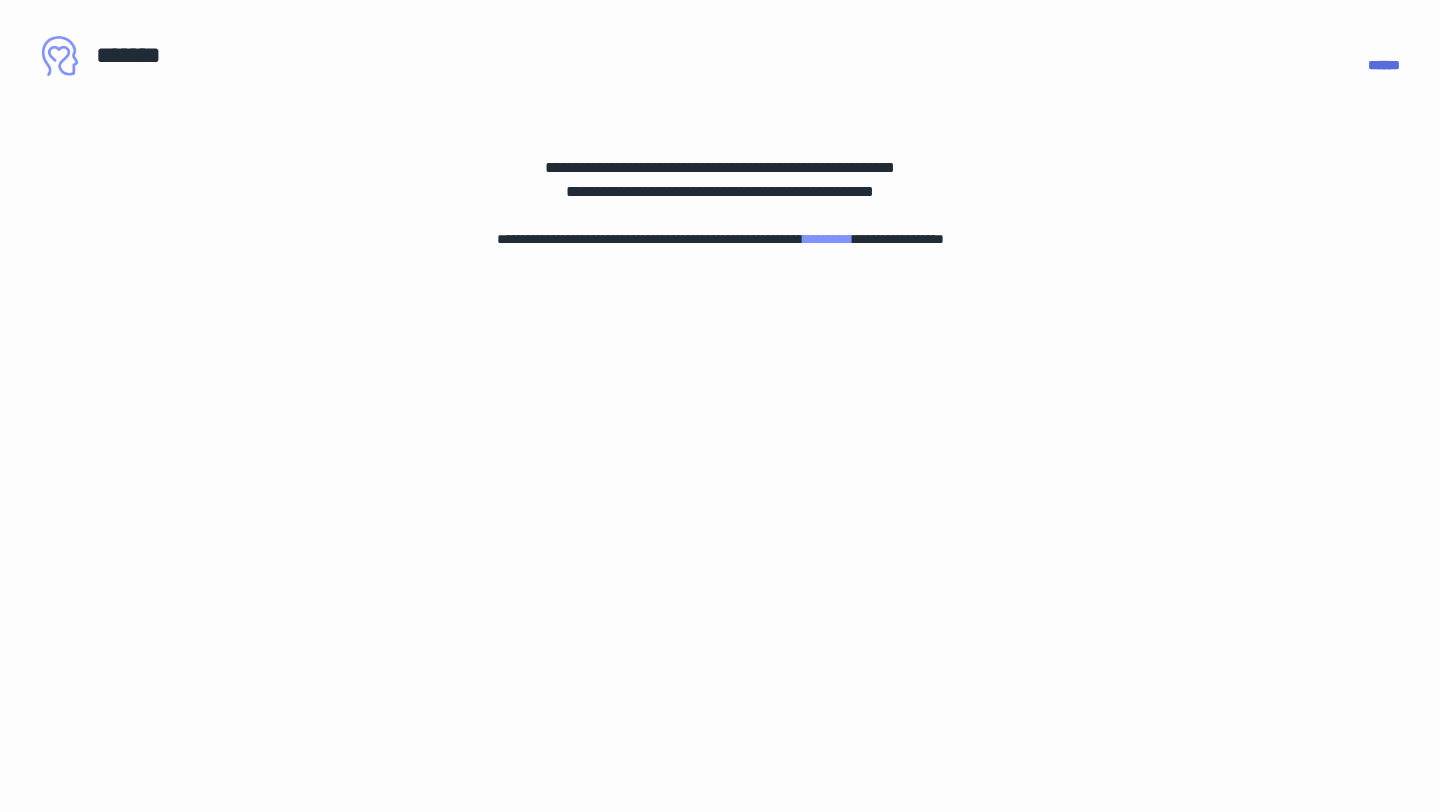 scroll, scrollTop: 0, scrollLeft: 0, axis: both 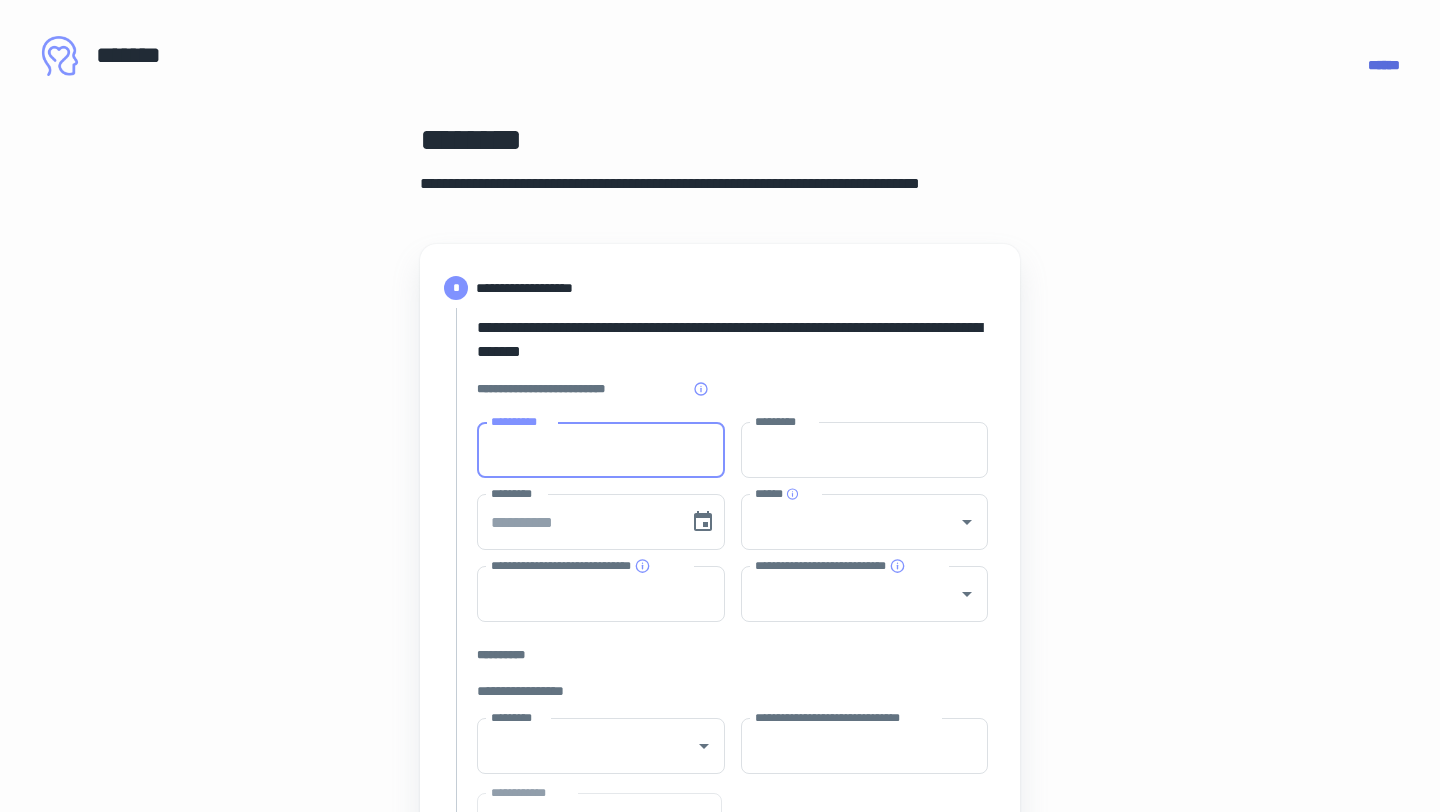 click on "**********" at bounding box center [601, 450] 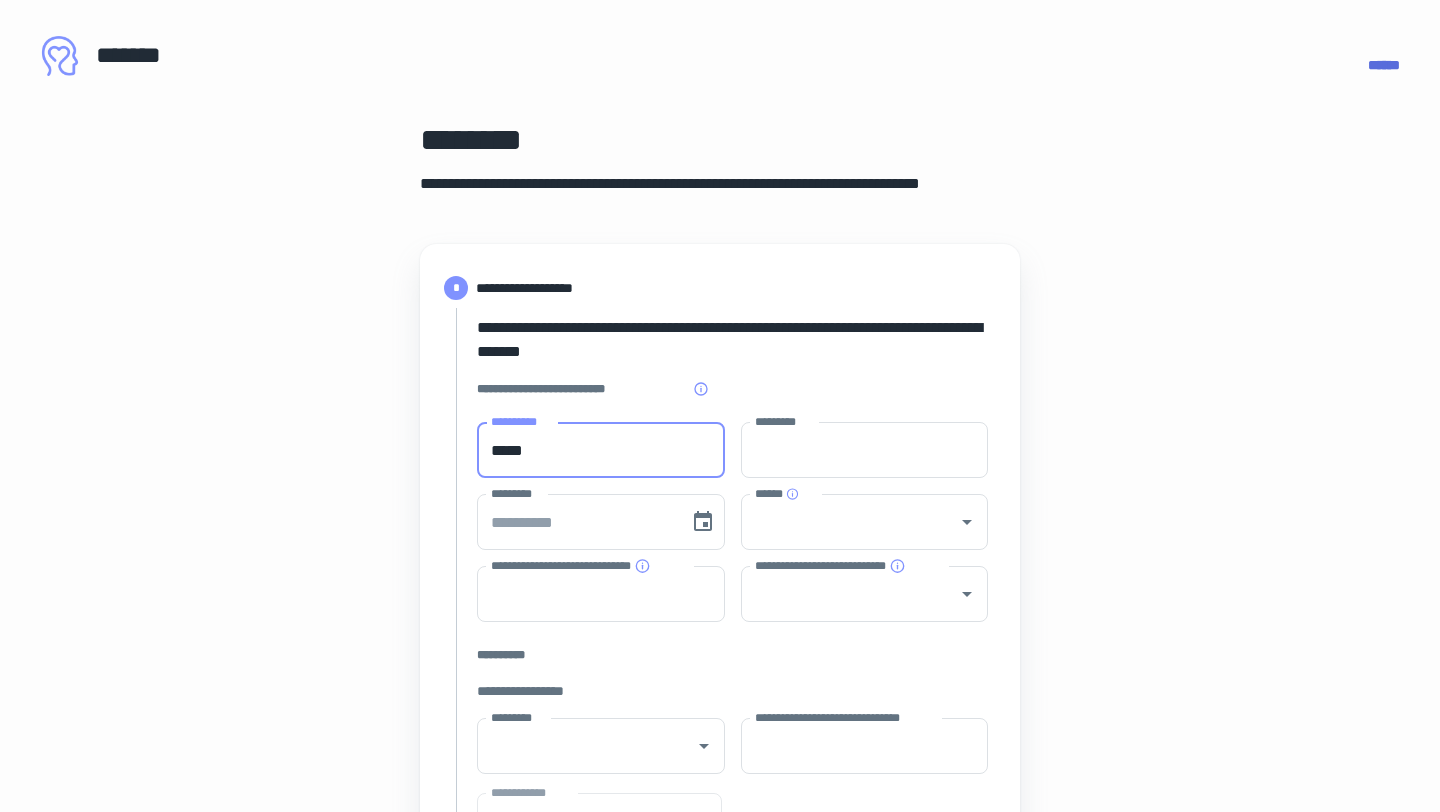 type on "*******" 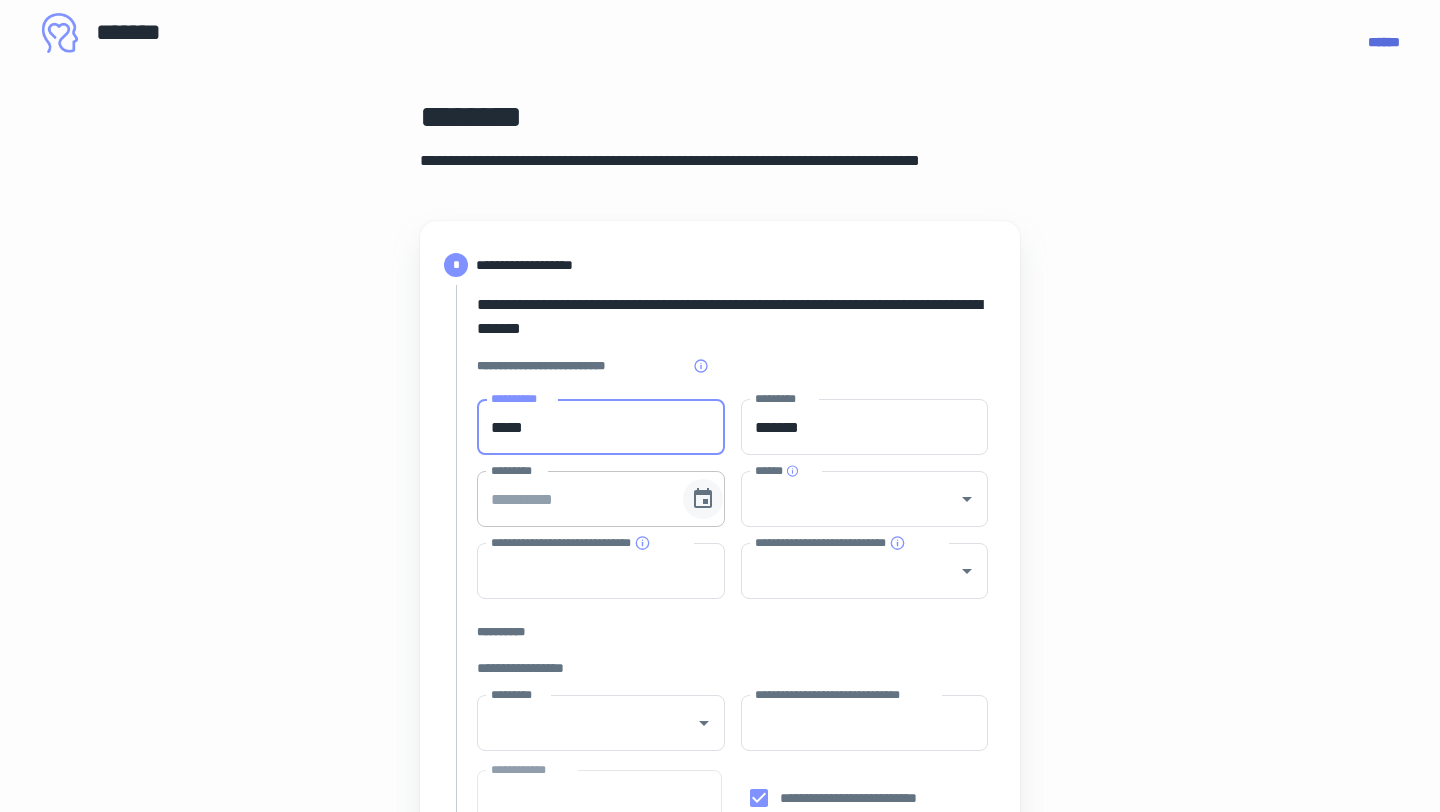 scroll, scrollTop: 25, scrollLeft: 0, axis: vertical 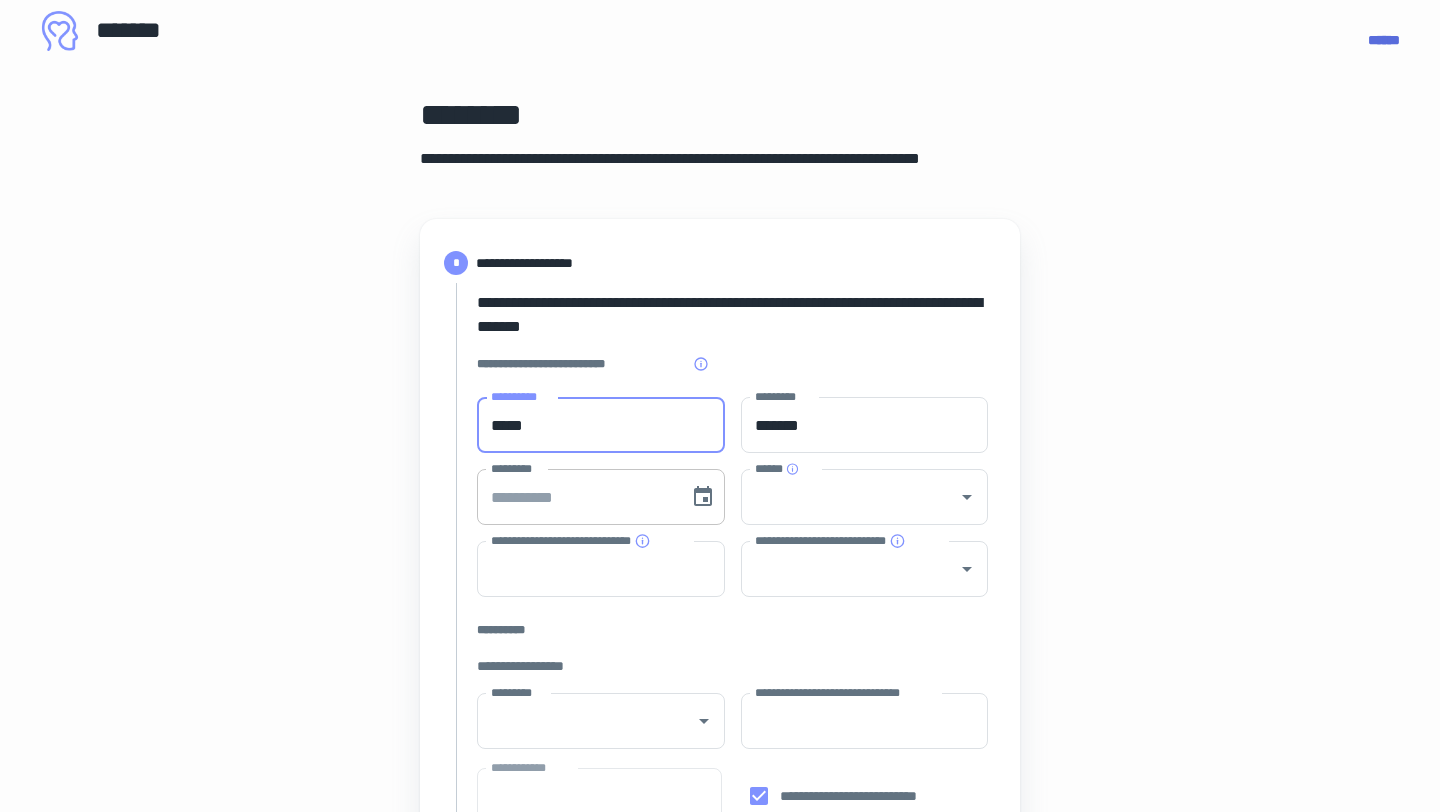 click on "*********" at bounding box center (576, 497) 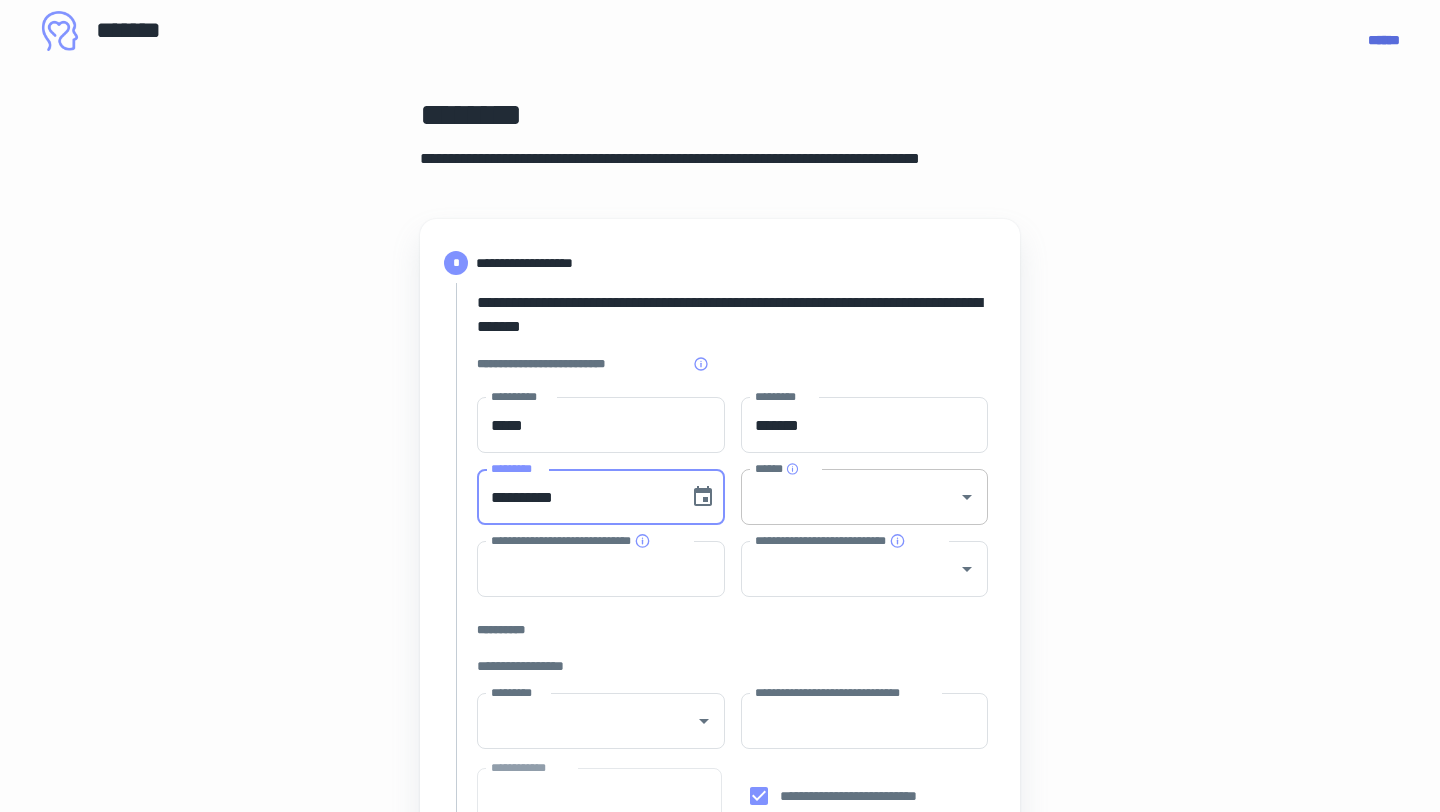 type on "**********" 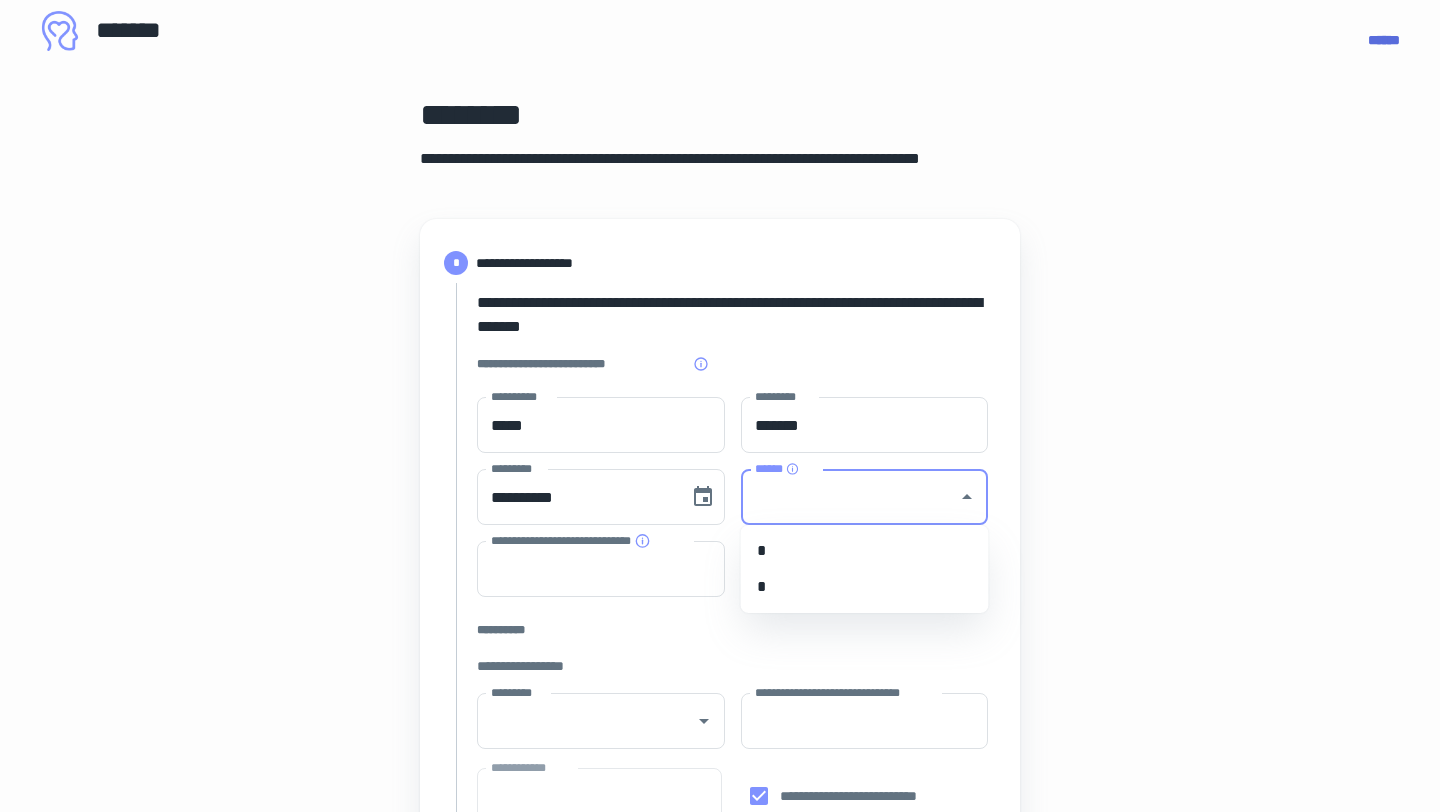 click on "*" at bounding box center [865, 587] 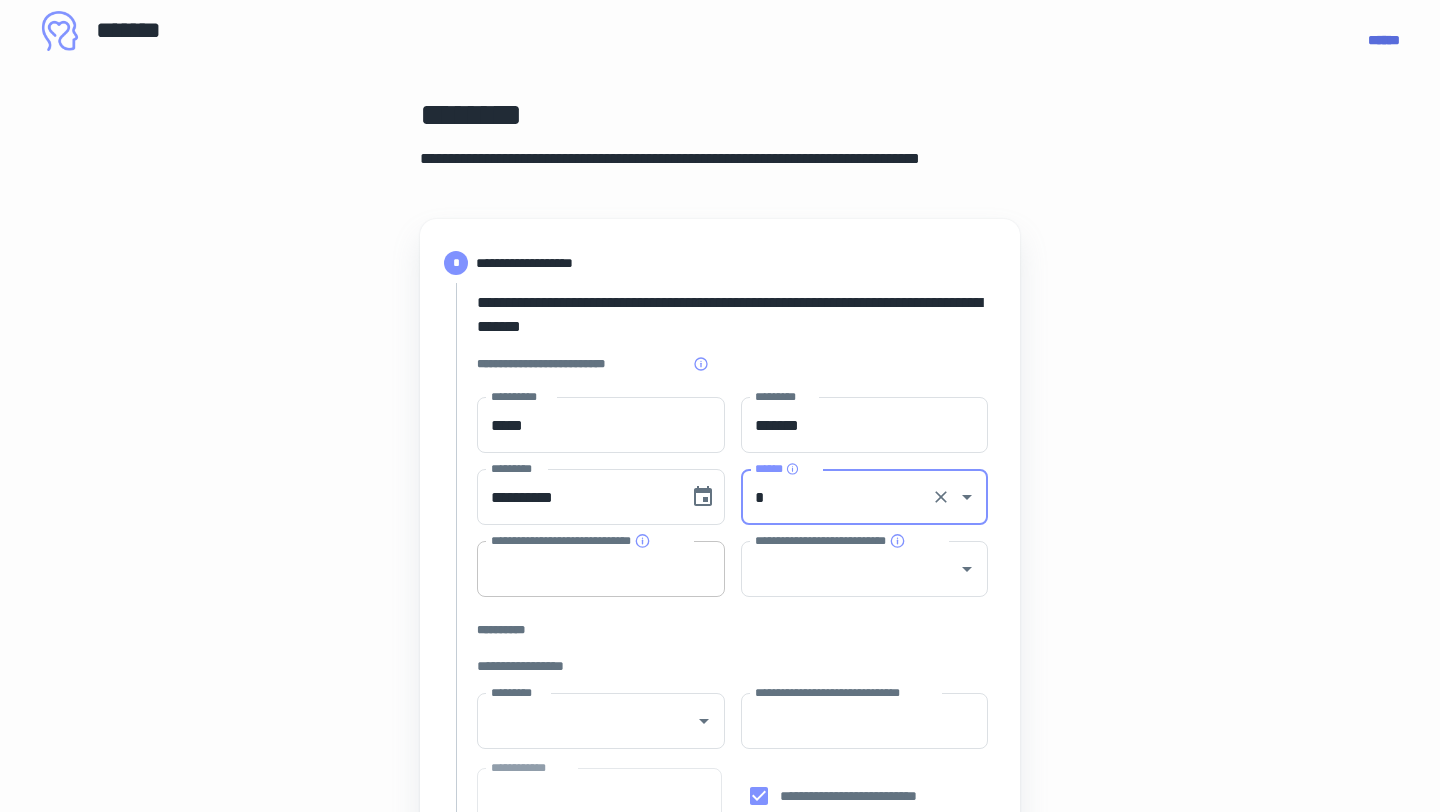 click on "**********" at bounding box center (601, 569) 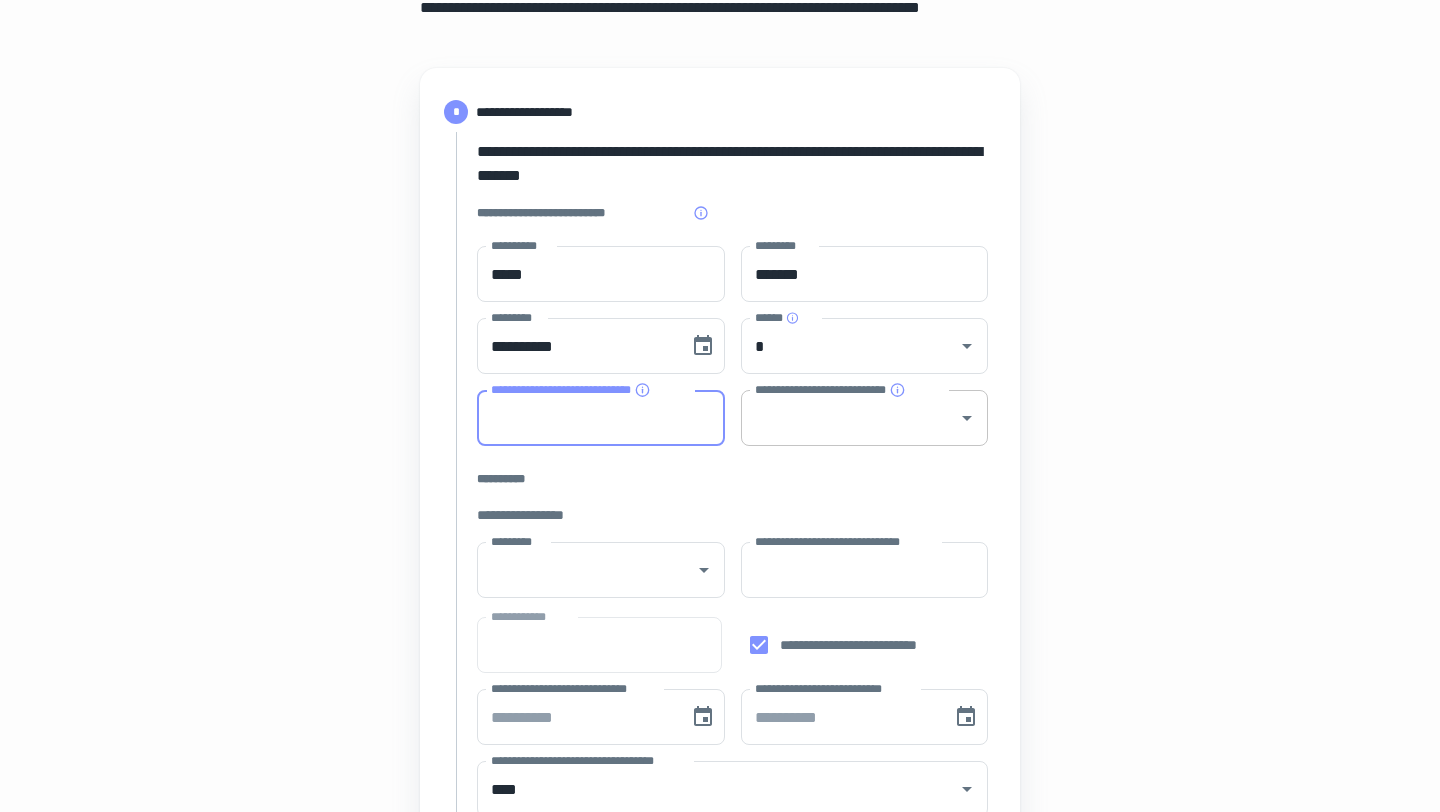 scroll, scrollTop: 178, scrollLeft: 0, axis: vertical 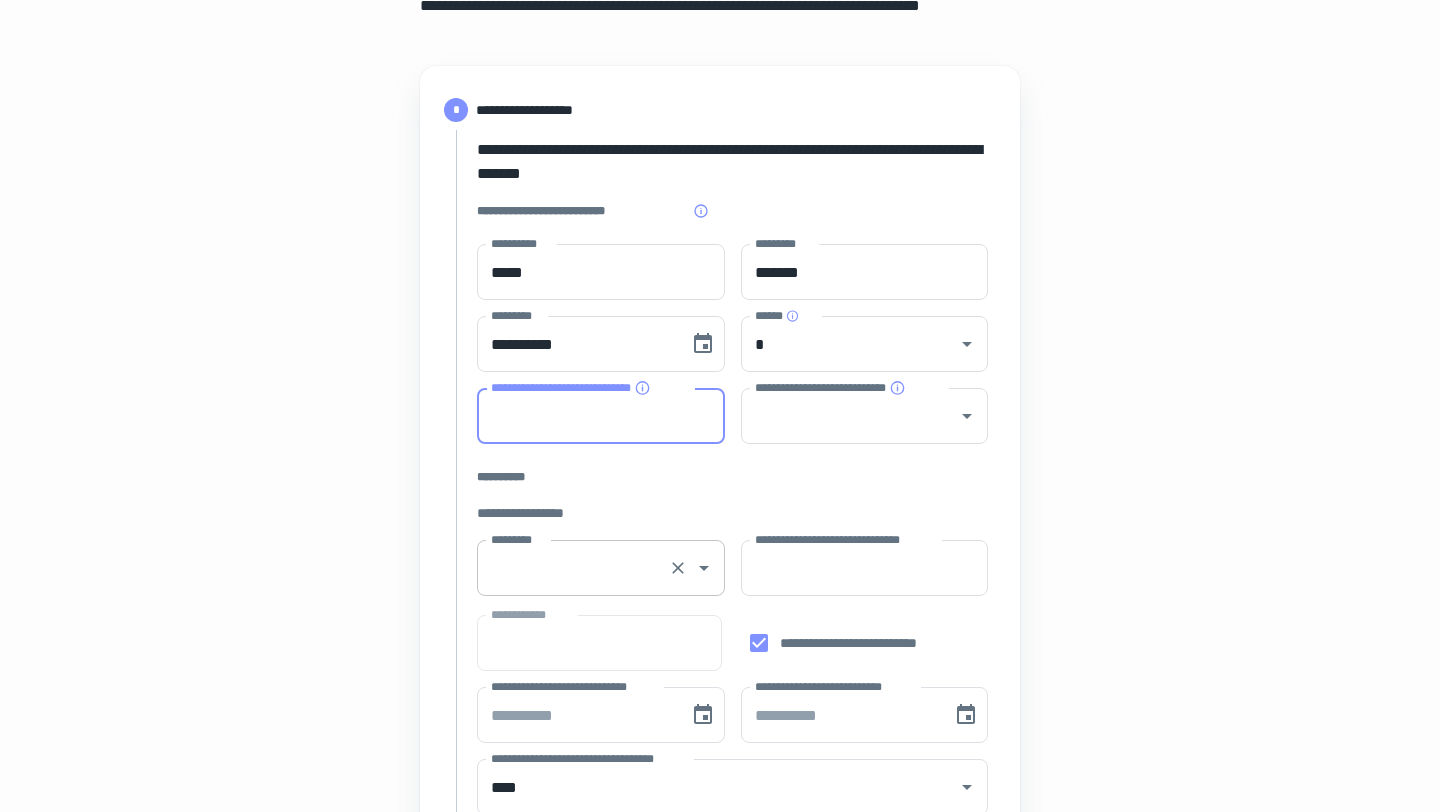 click on "*********" at bounding box center (573, 568) 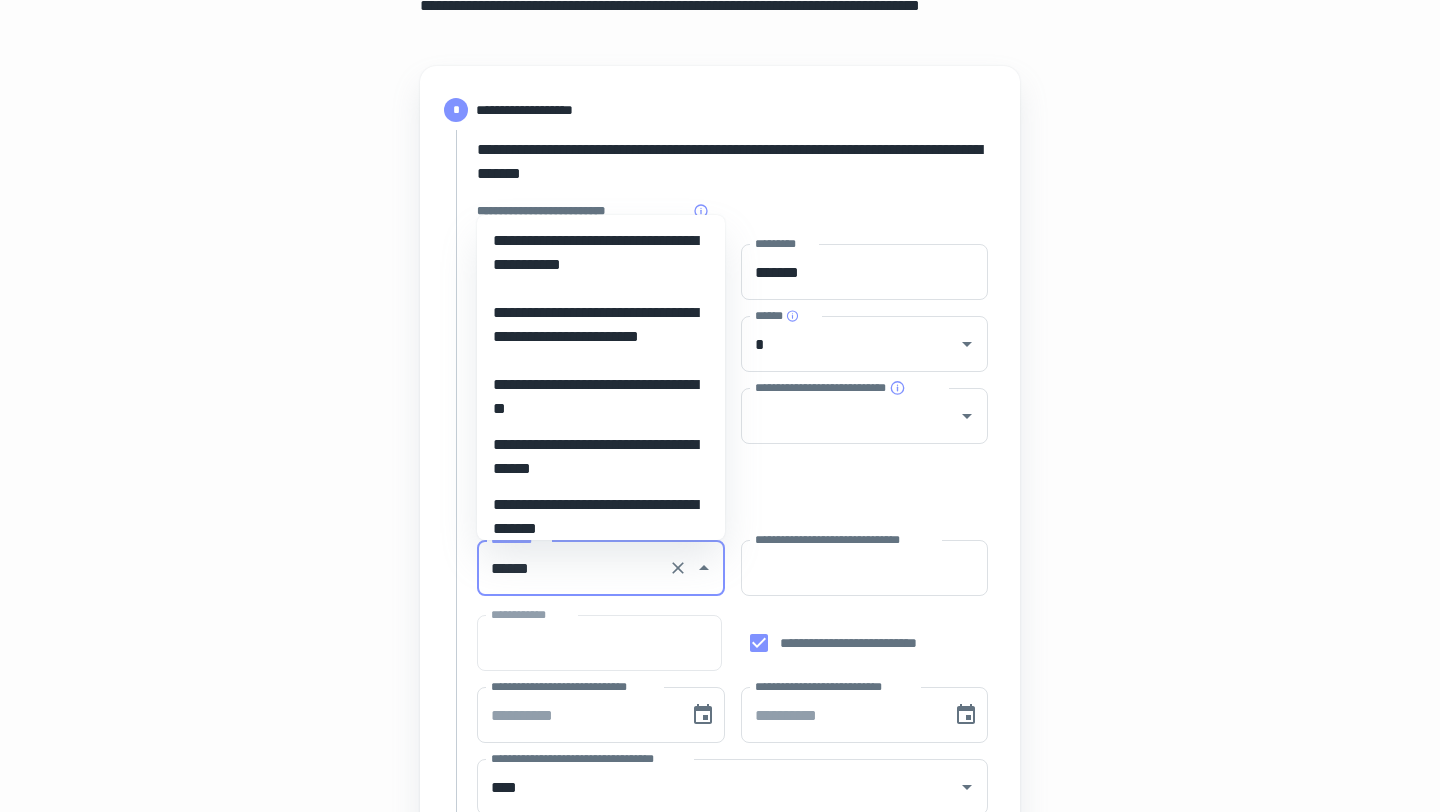 scroll, scrollTop: 555, scrollLeft: 0, axis: vertical 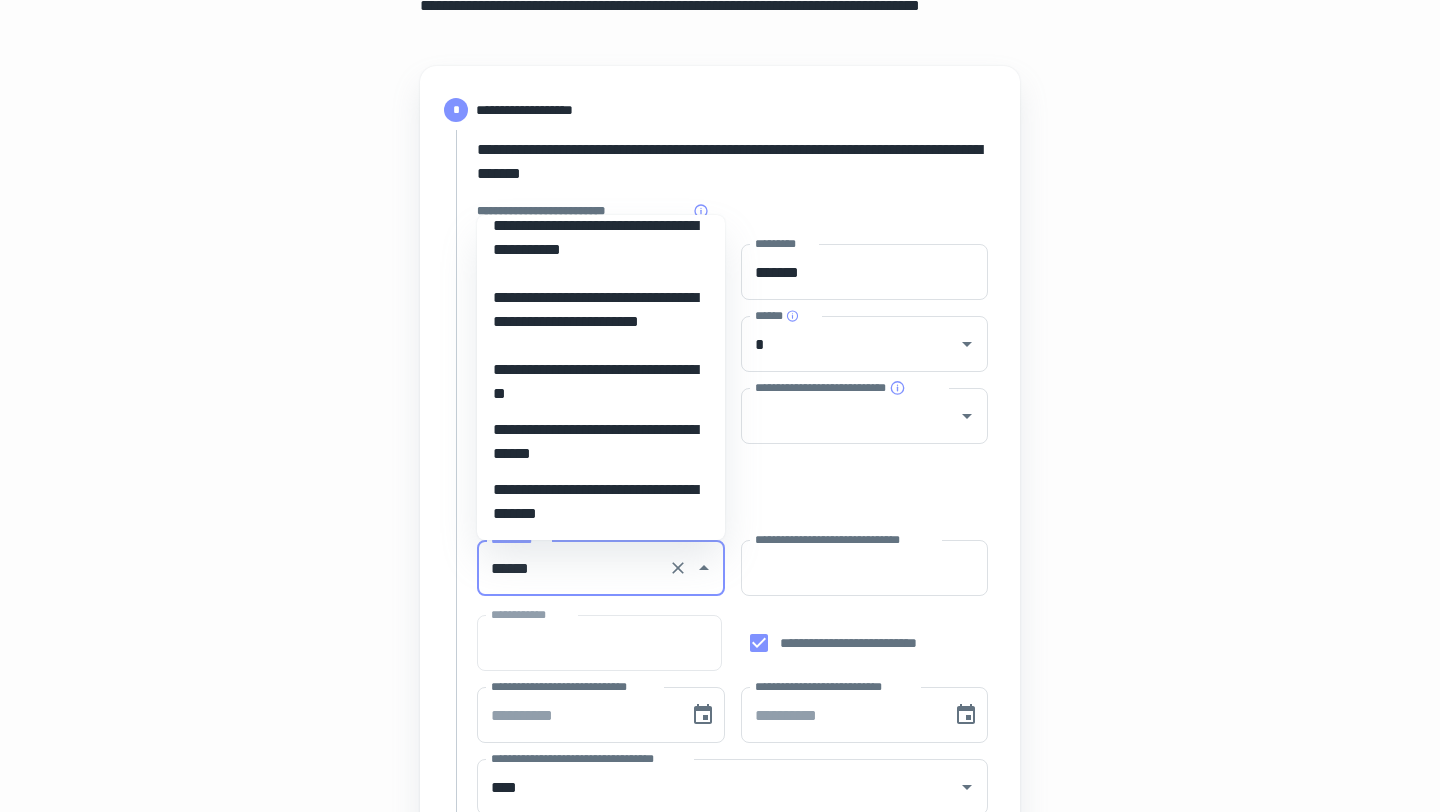 click on "**********" at bounding box center (601, 310) 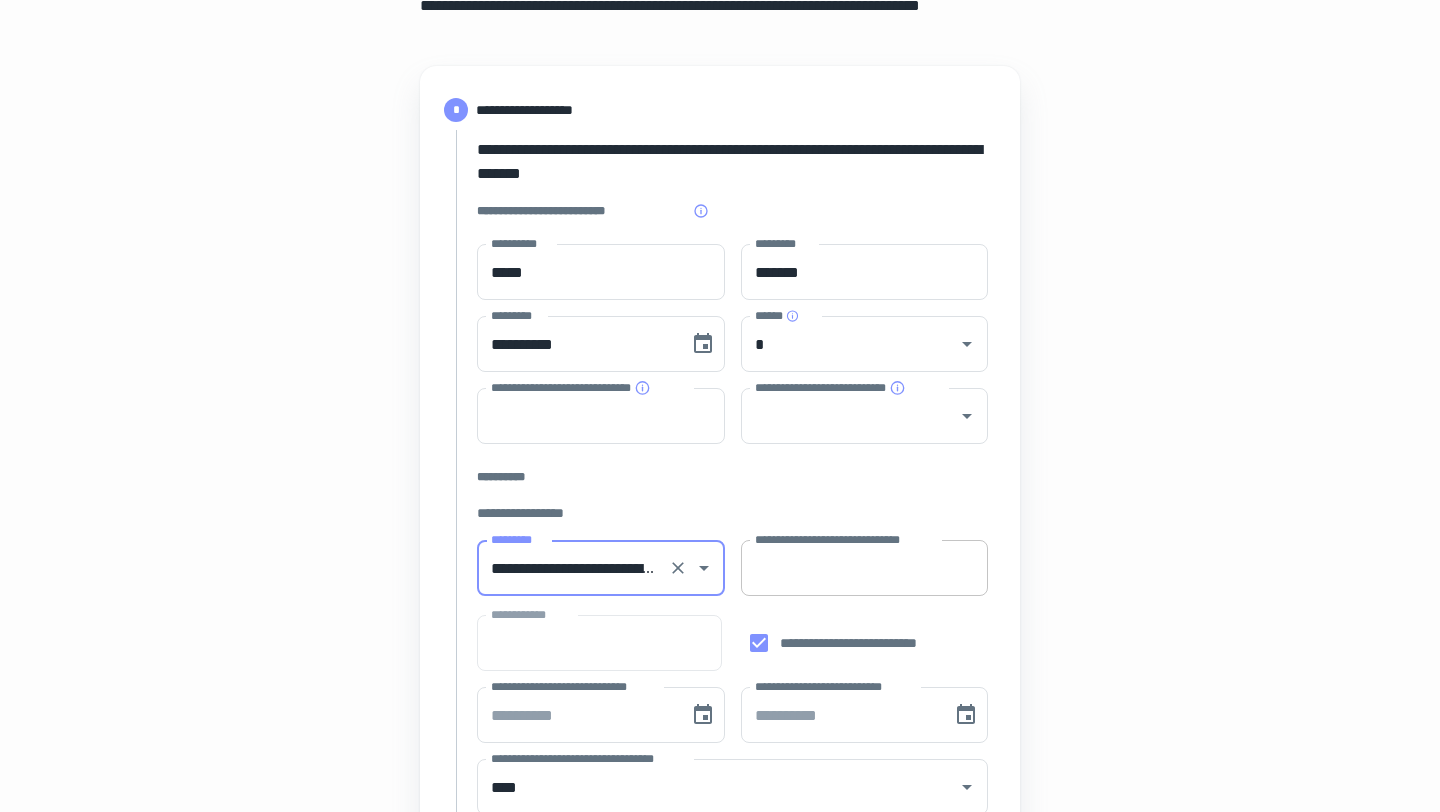type on "**********" 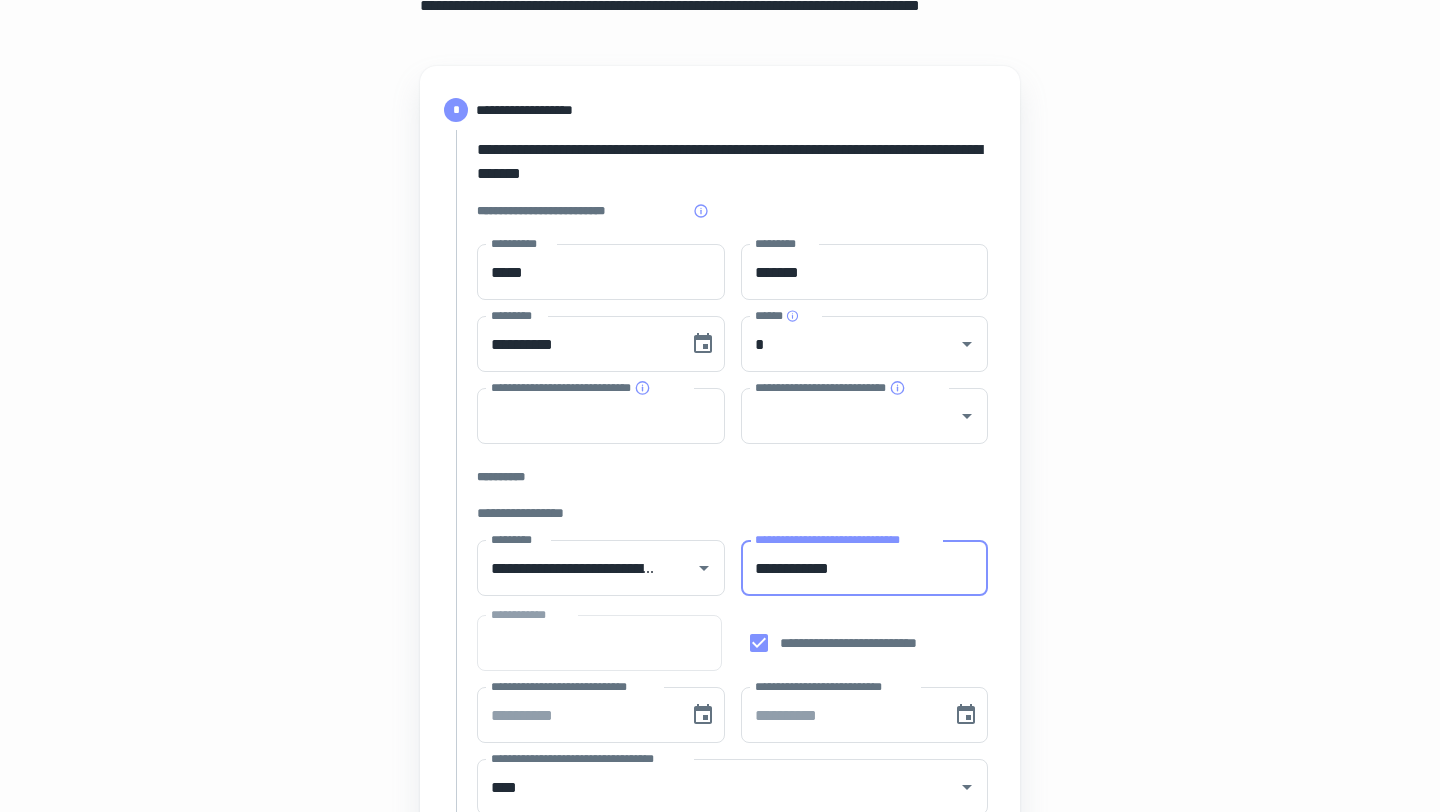 type on "**********" 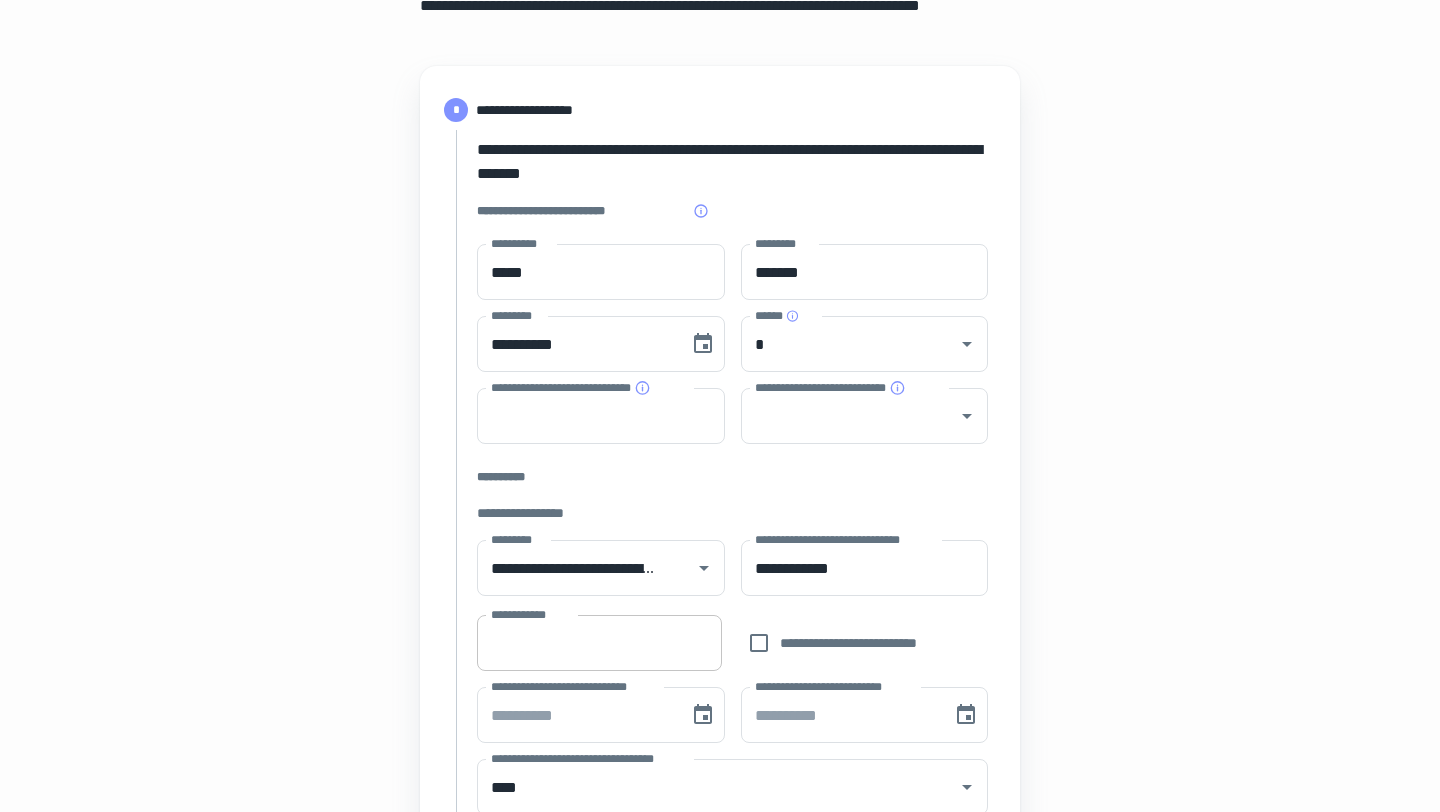 click on "**********" at bounding box center [599, 643] 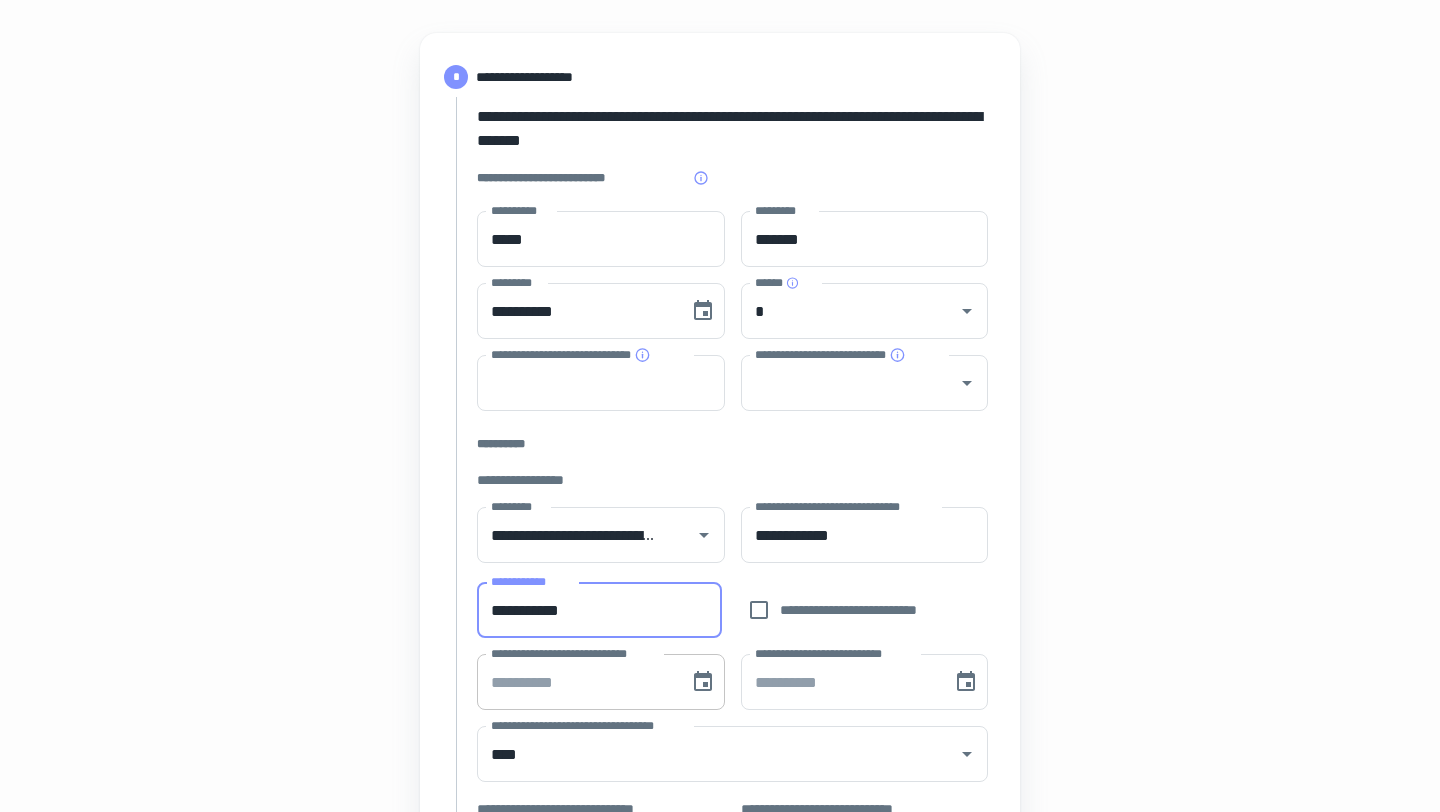 scroll, scrollTop: 219, scrollLeft: 0, axis: vertical 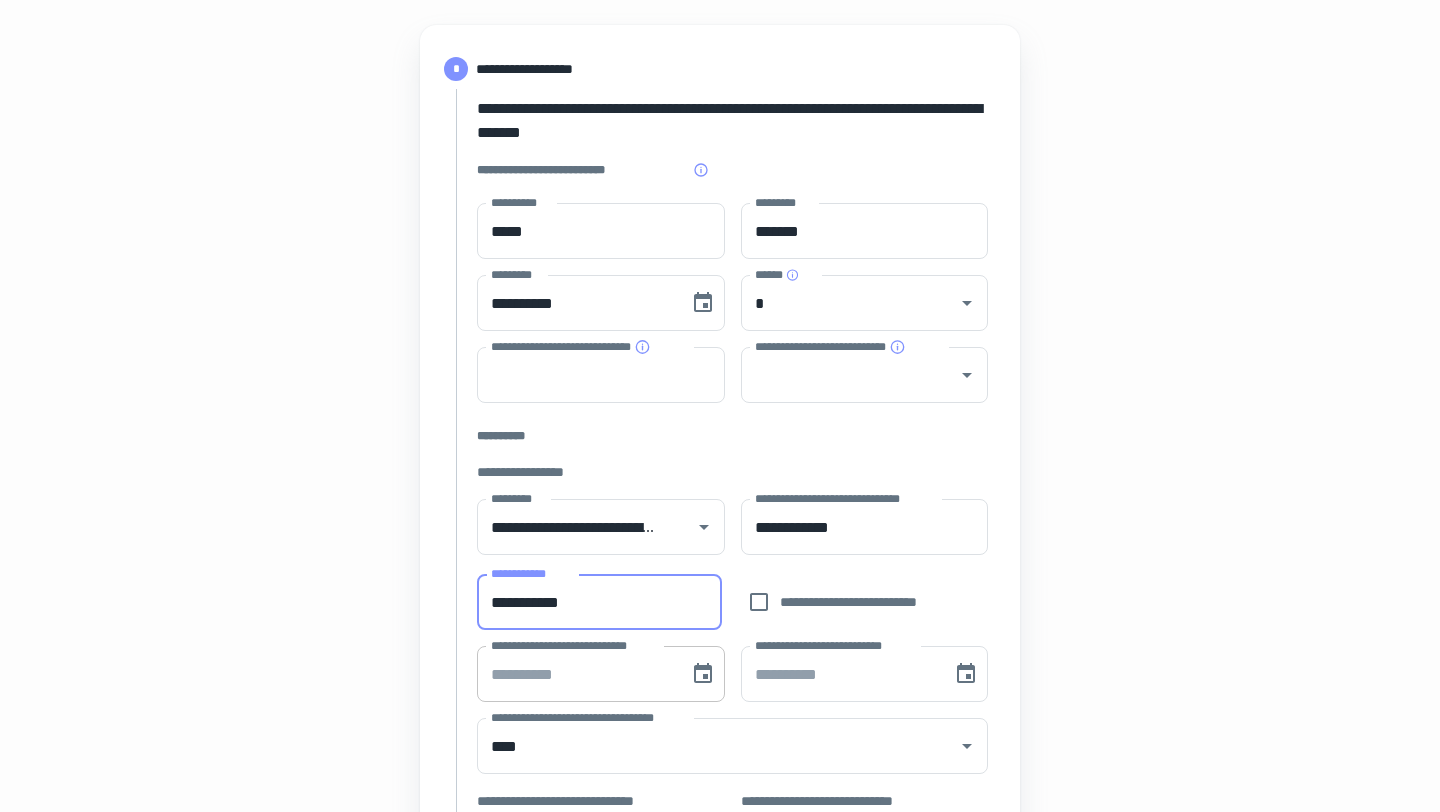 type on "**********" 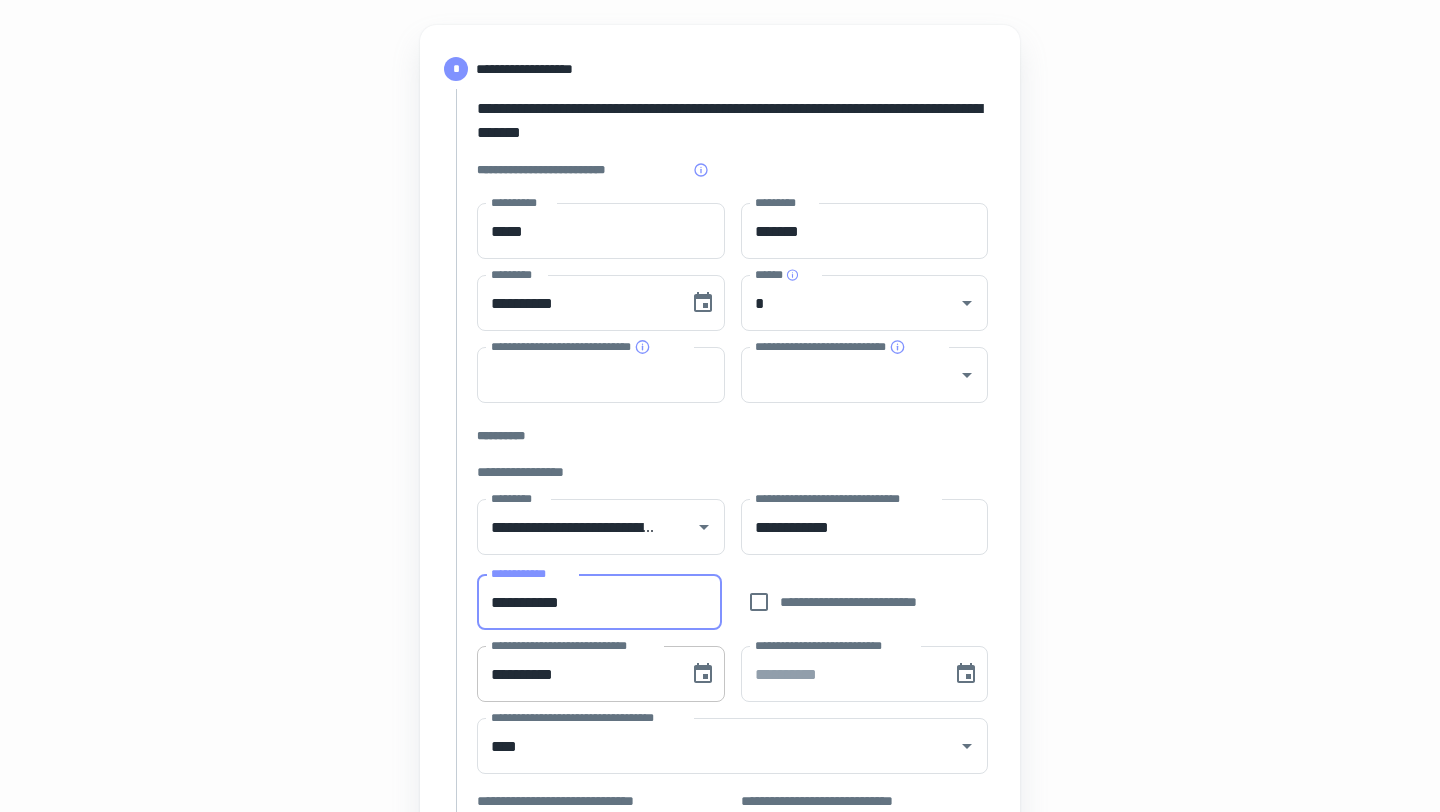 click on "**********" at bounding box center (576, 674) 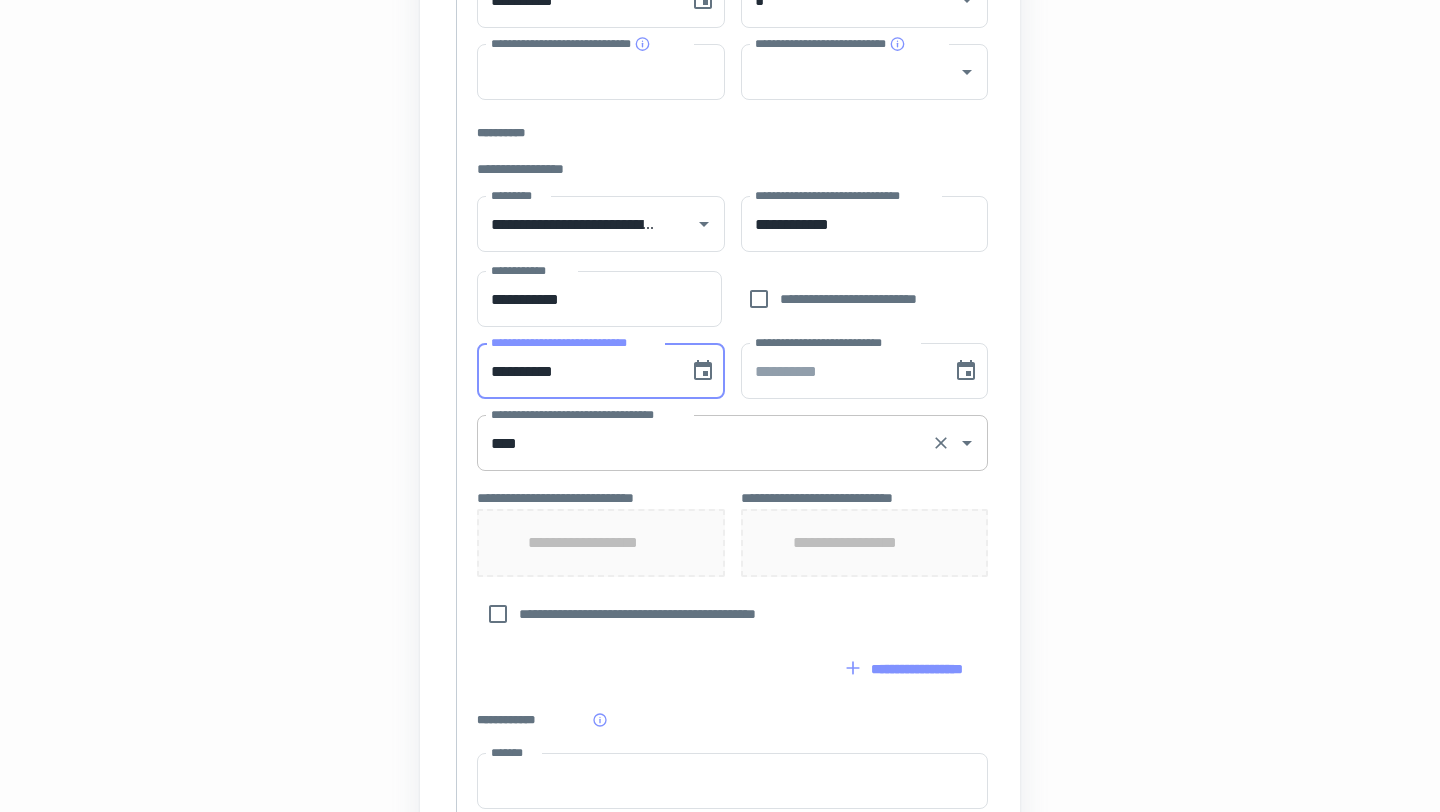 scroll, scrollTop: 585, scrollLeft: 0, axis: vertical 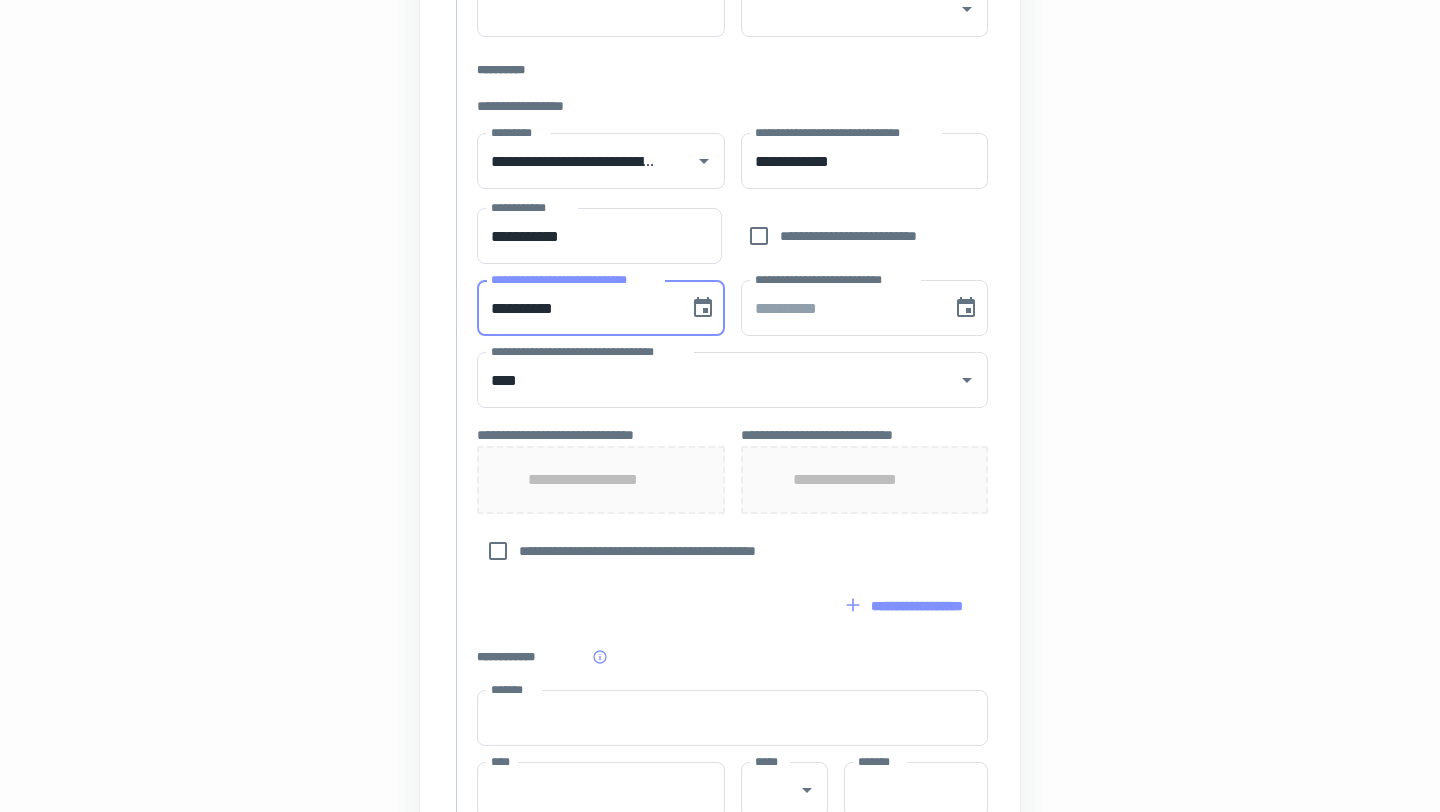 type 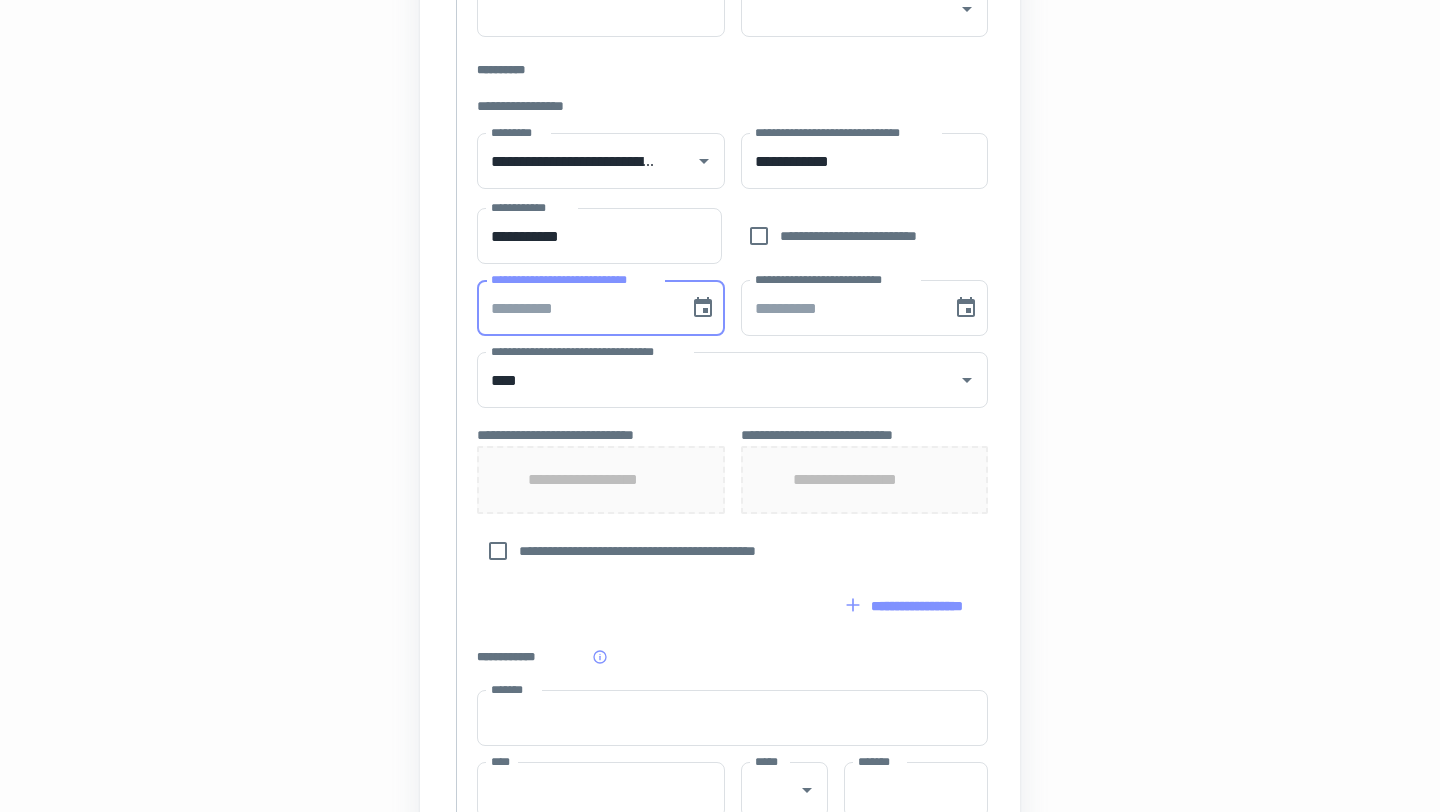 click on "**********" at bounding box center (732, 606) 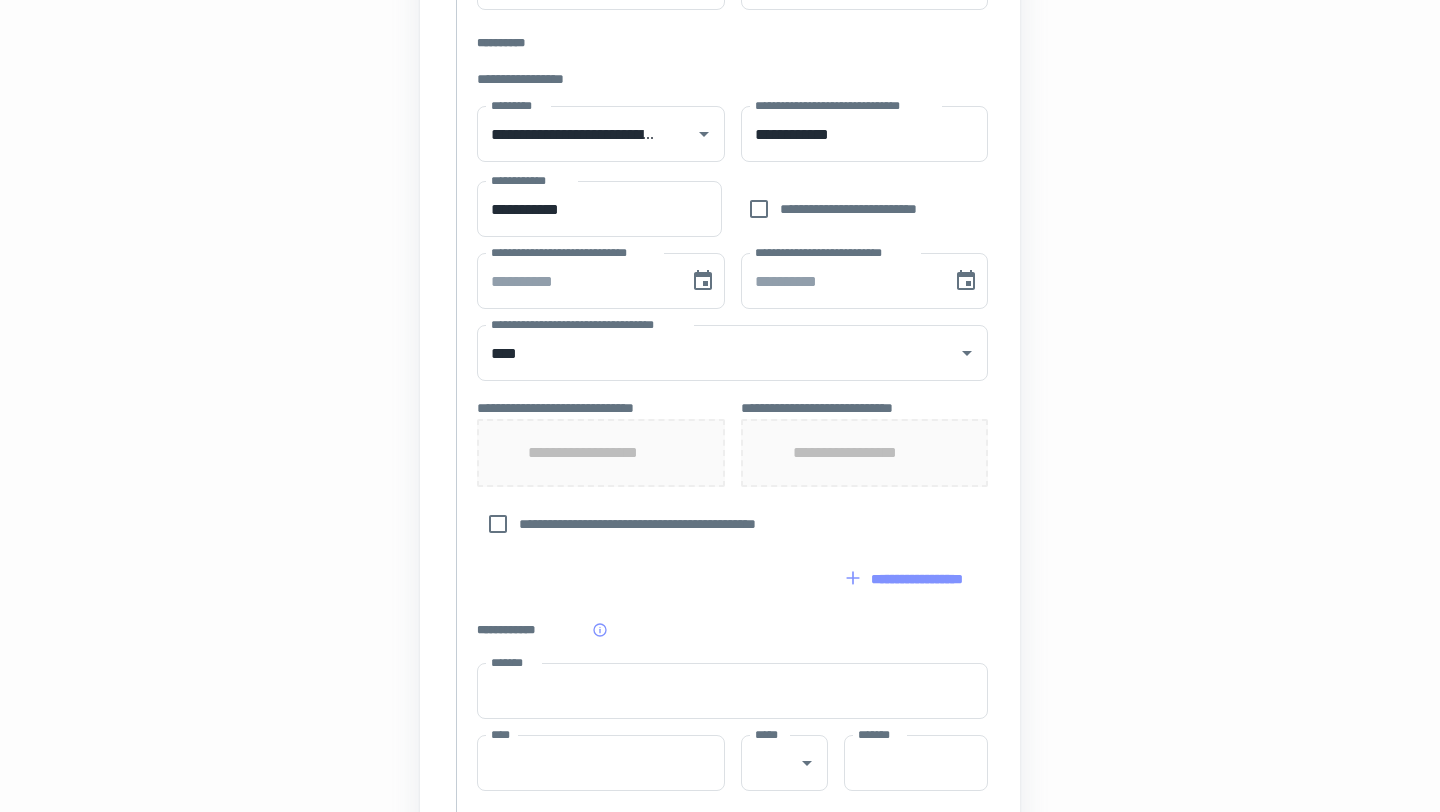 scroll, scrollTop: 659, scrollLeft: 0, axis: vertical 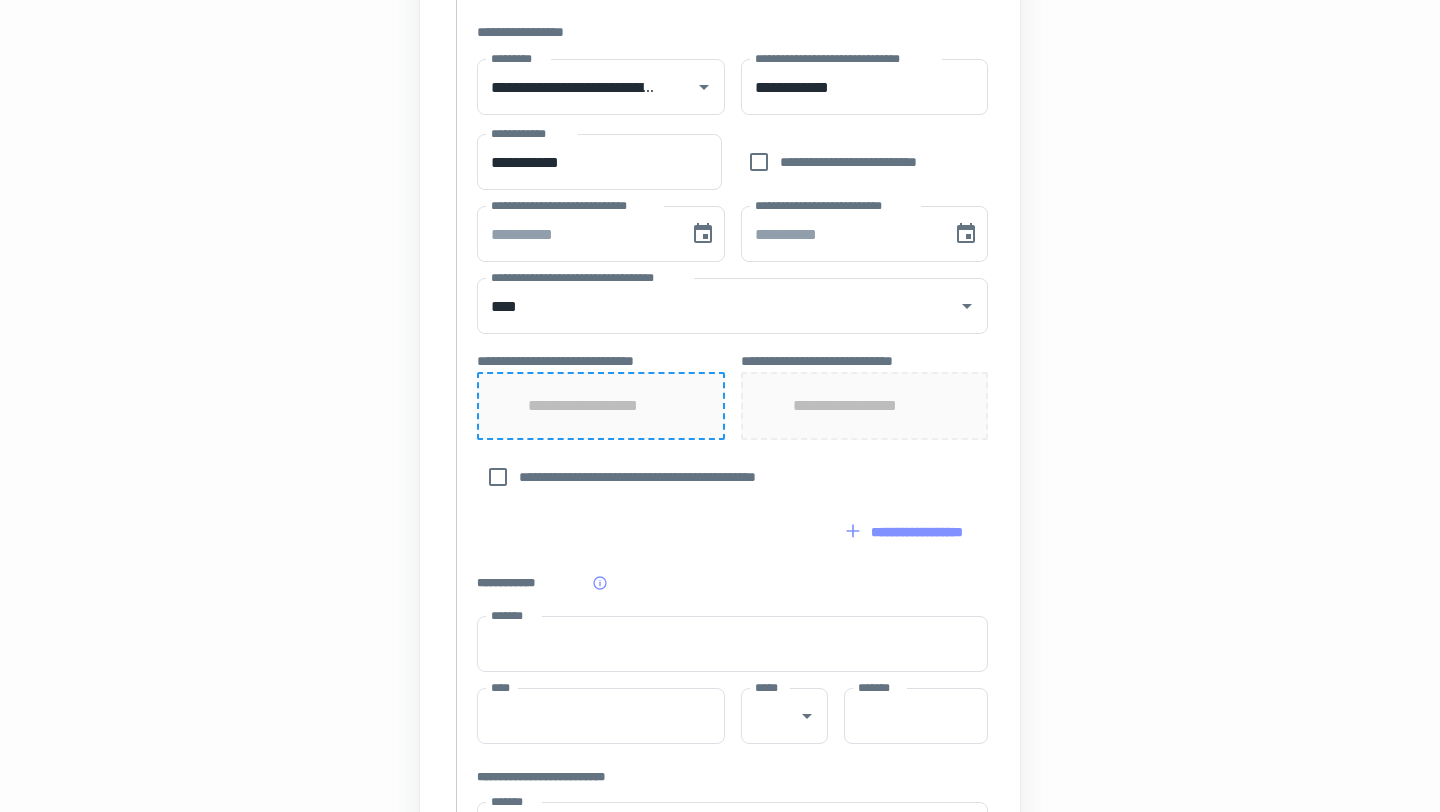click on "**********" at bounding box center [601, 406] 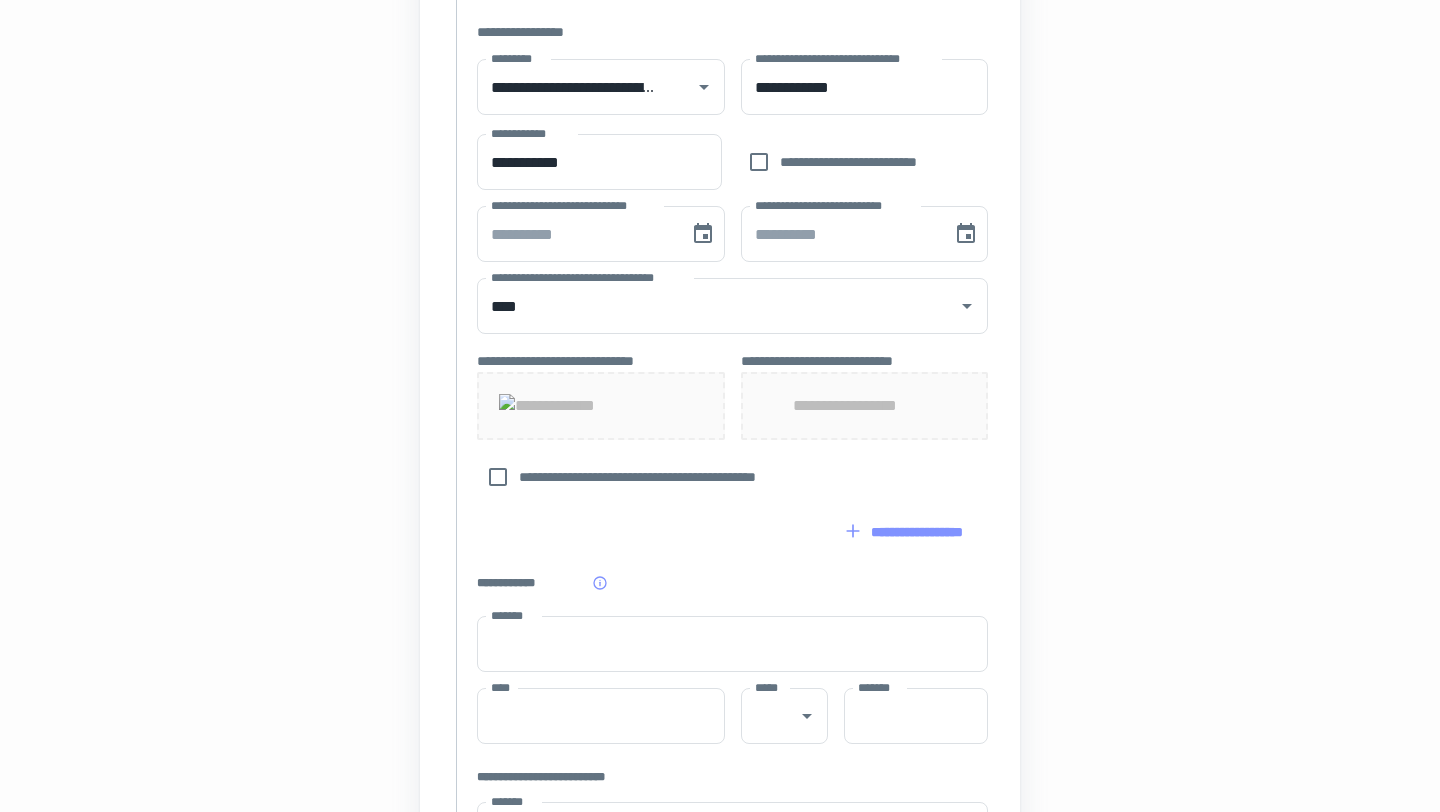 click on "**********" at bounding box center (864, 406) 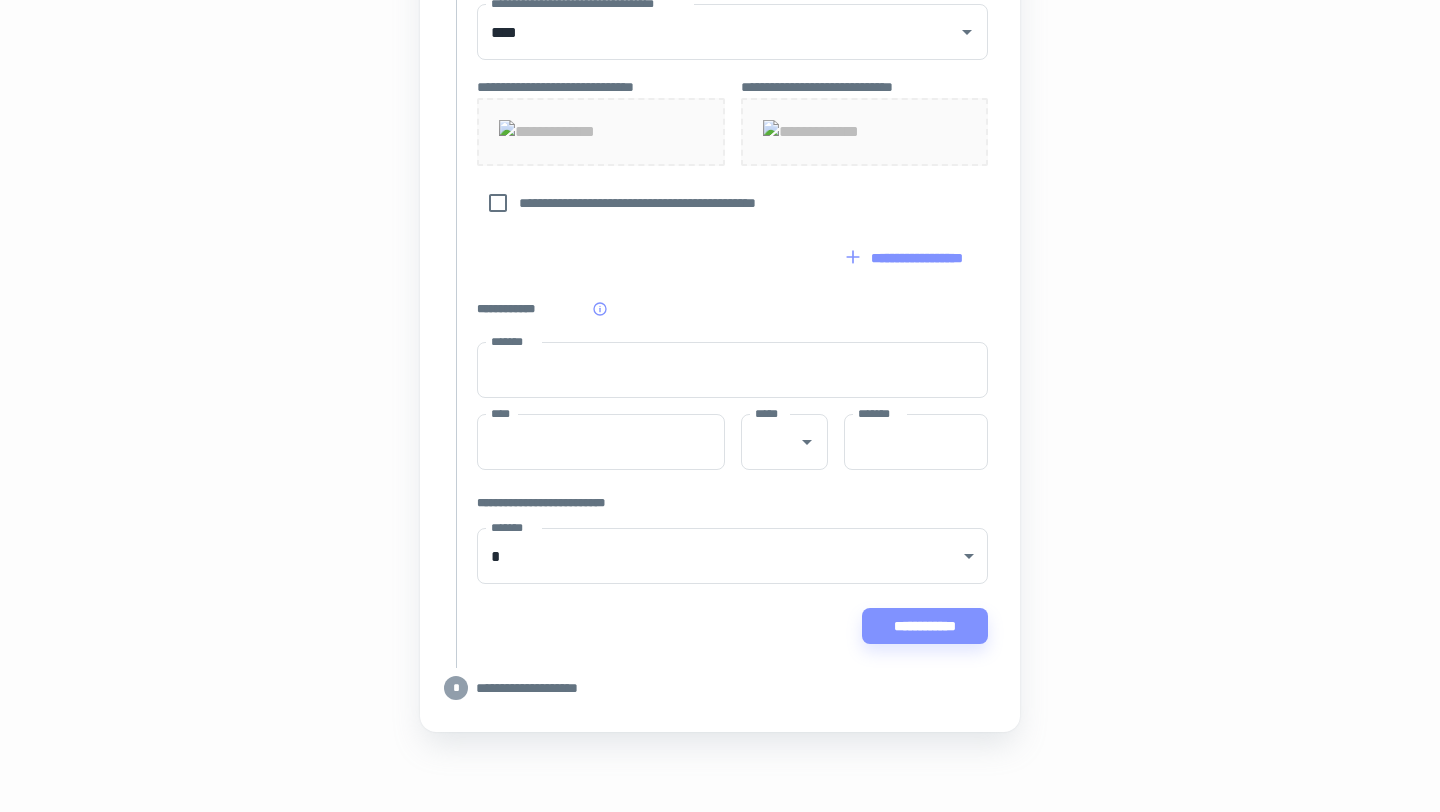 scroll, scrollTop: 1350, scrollLeft: 0, axis: vertical 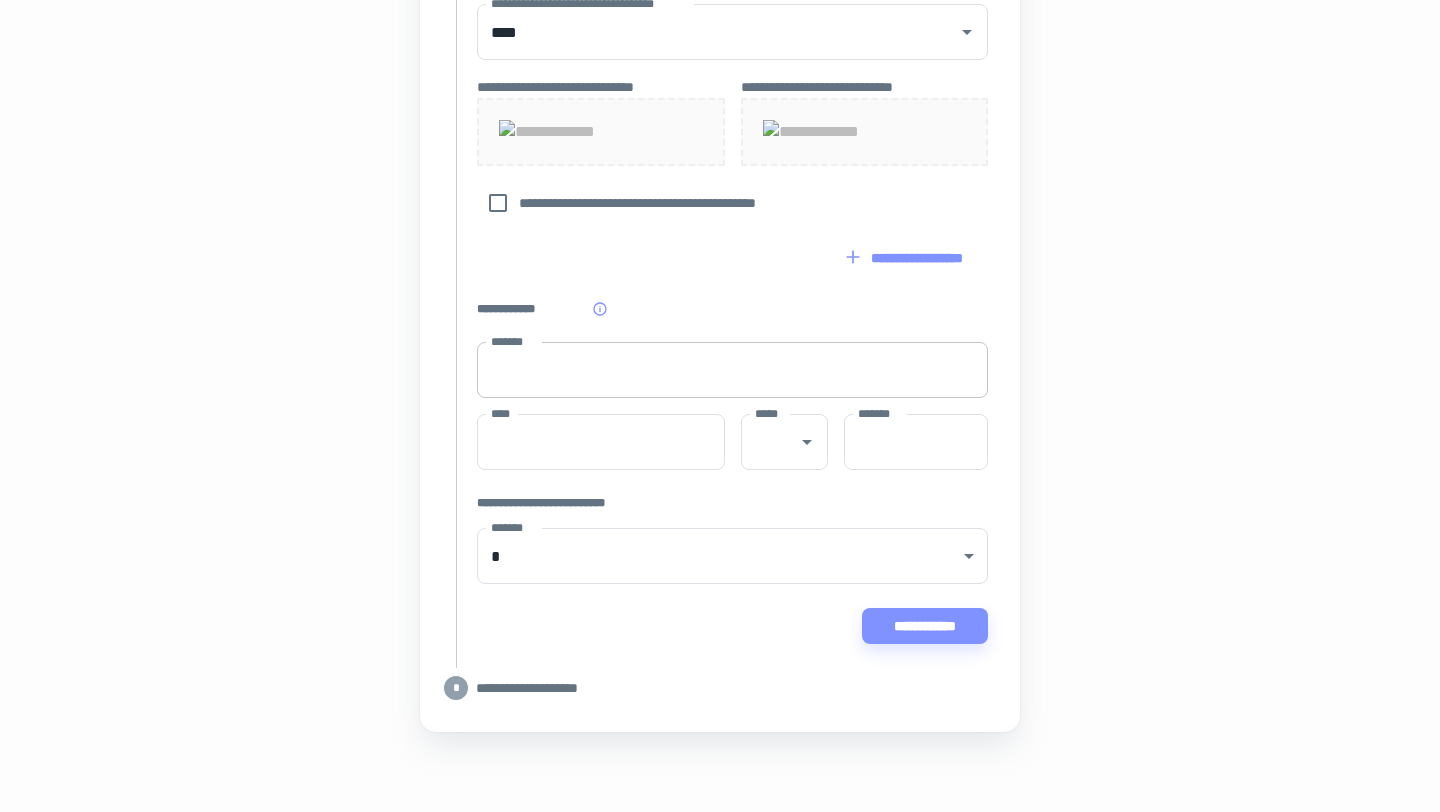 click on "*******" at bounding box center [732, 370] 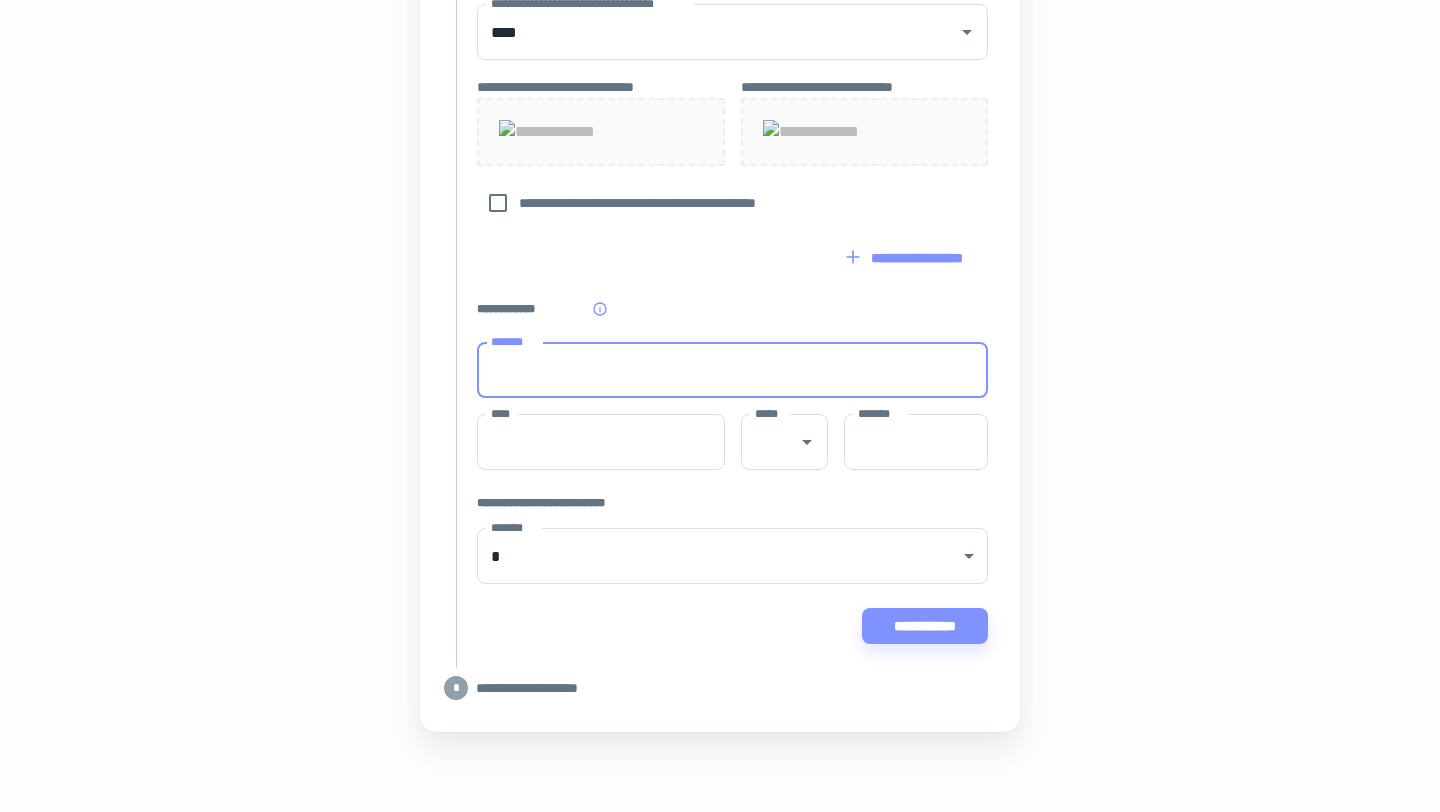 type on "**********" 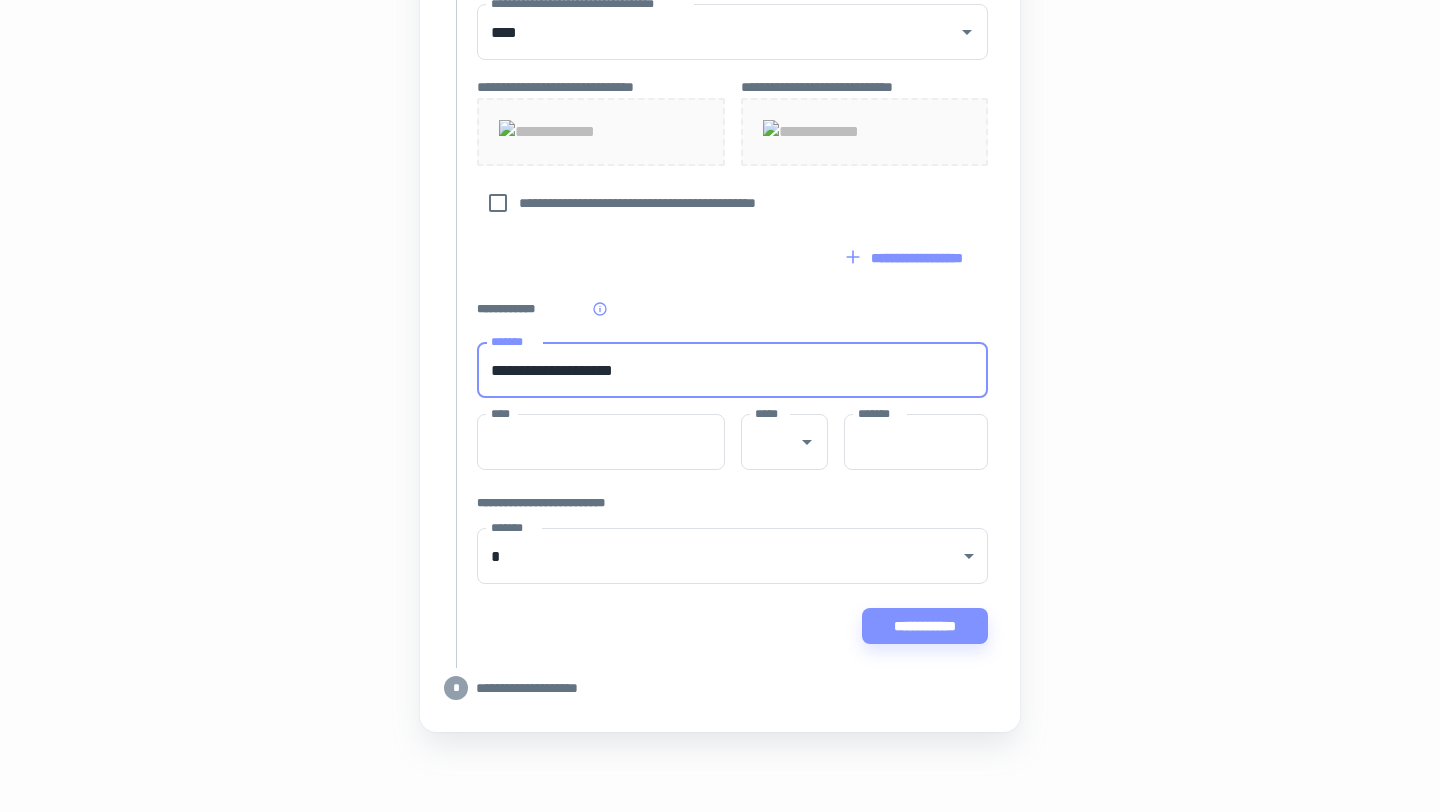 type on "**********" 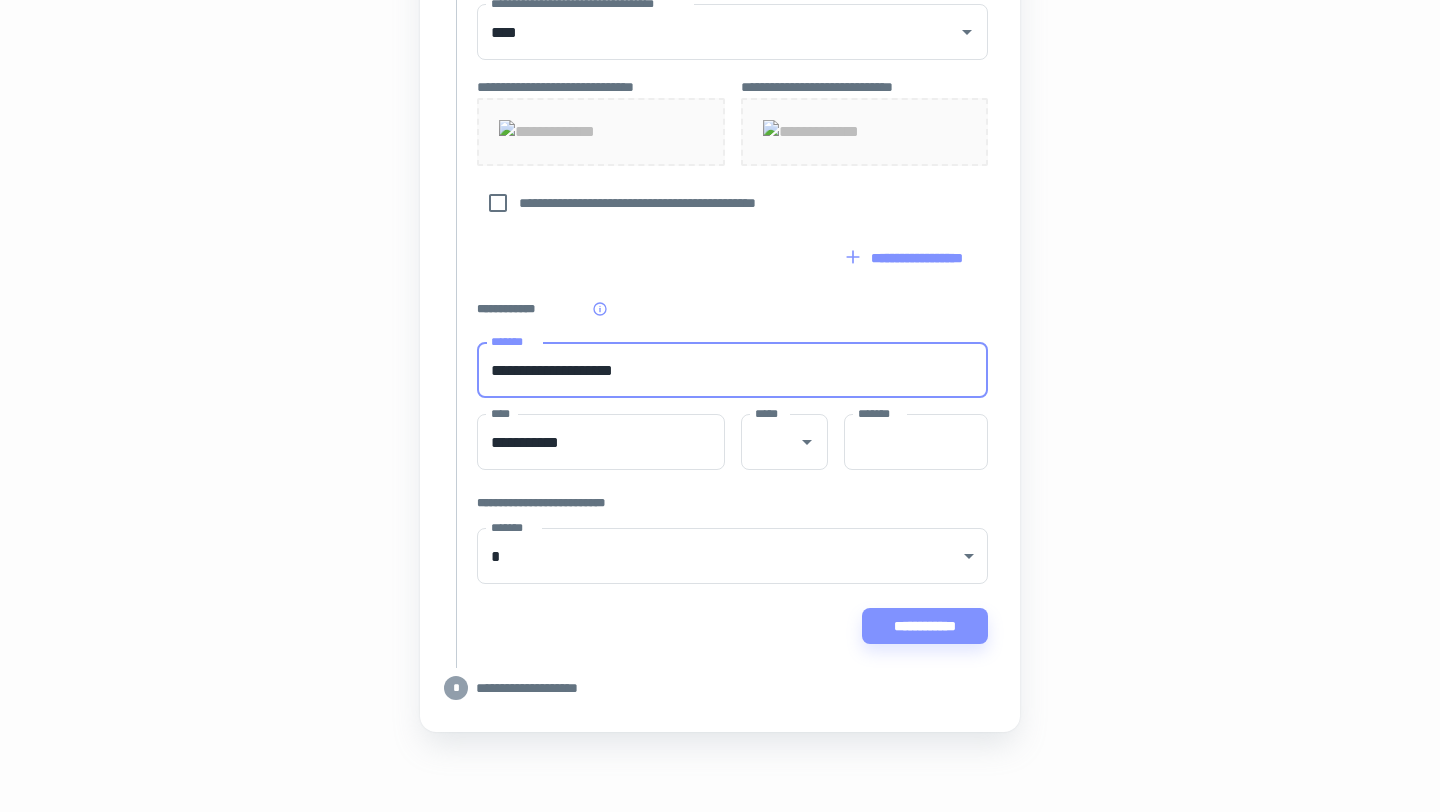 type on "********" 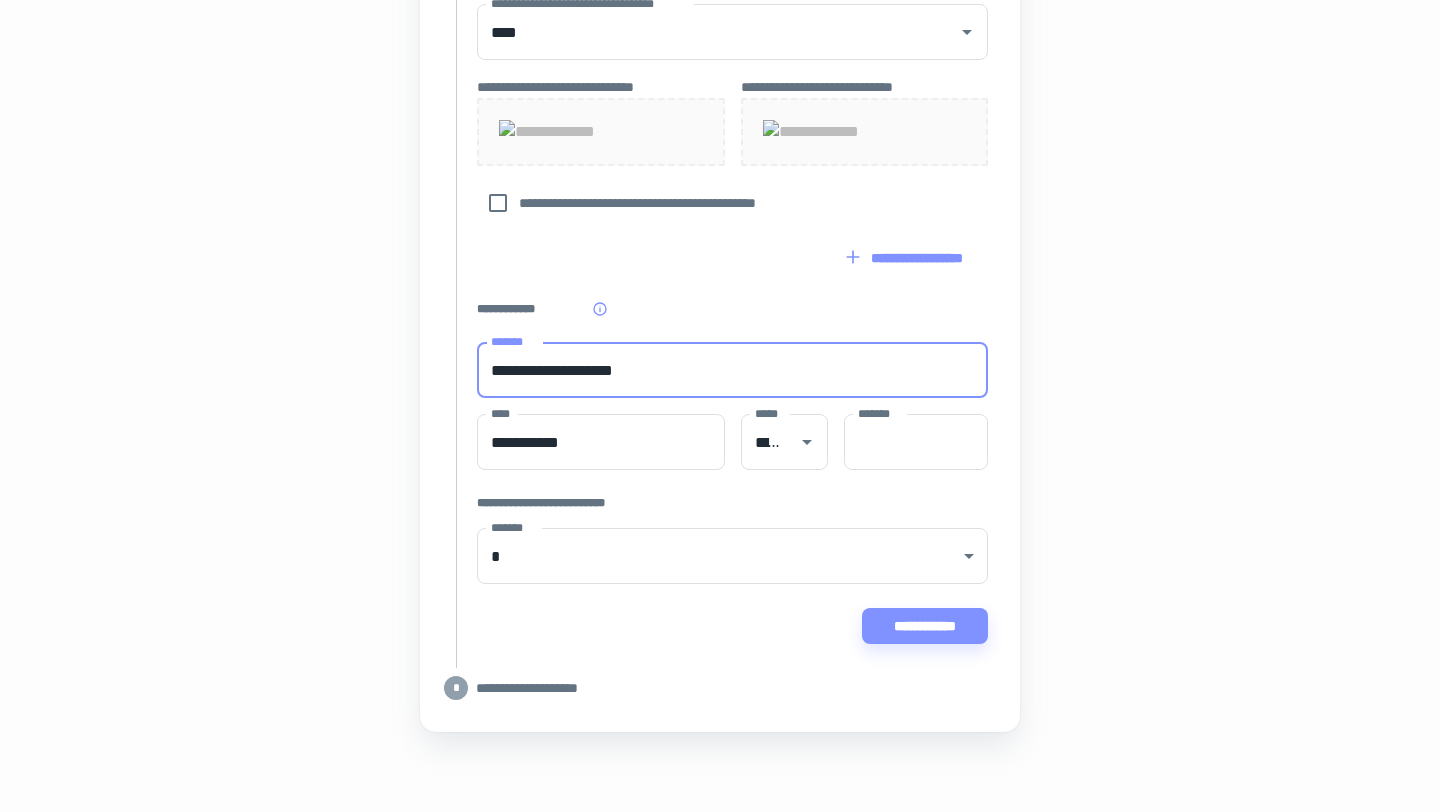 type on "*****" 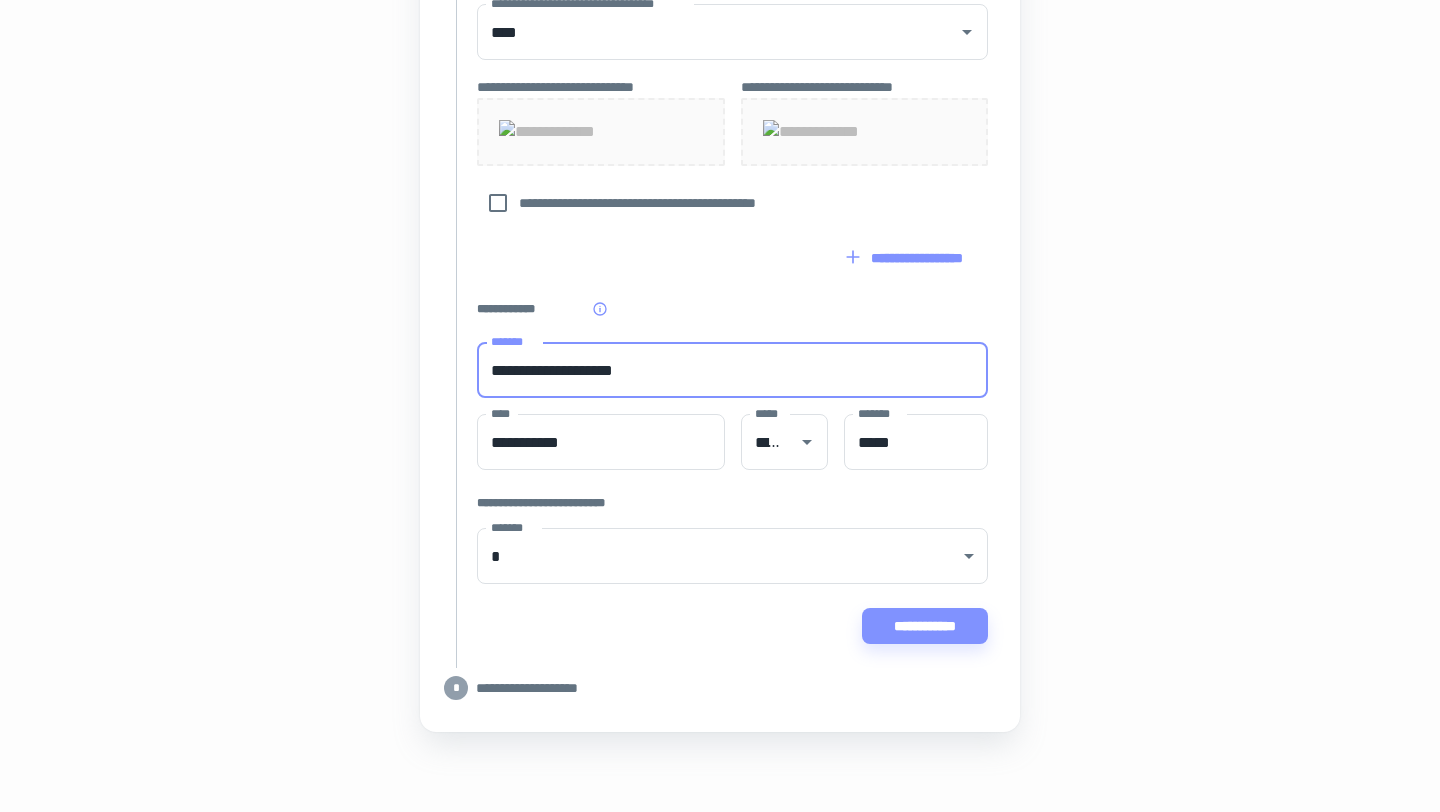 type 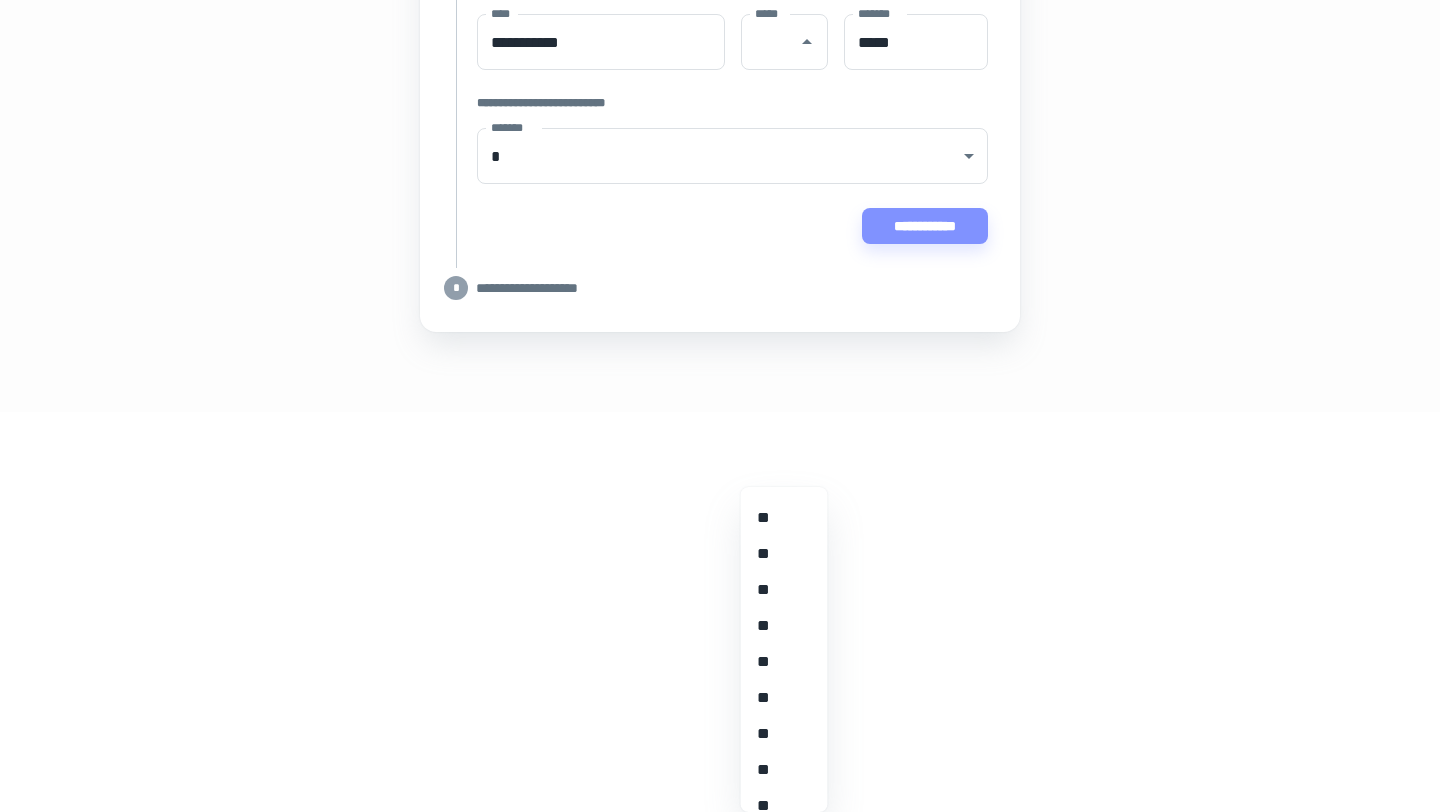 scroll, scrollTop: 702, scrollLeft: 0, axis: vertical 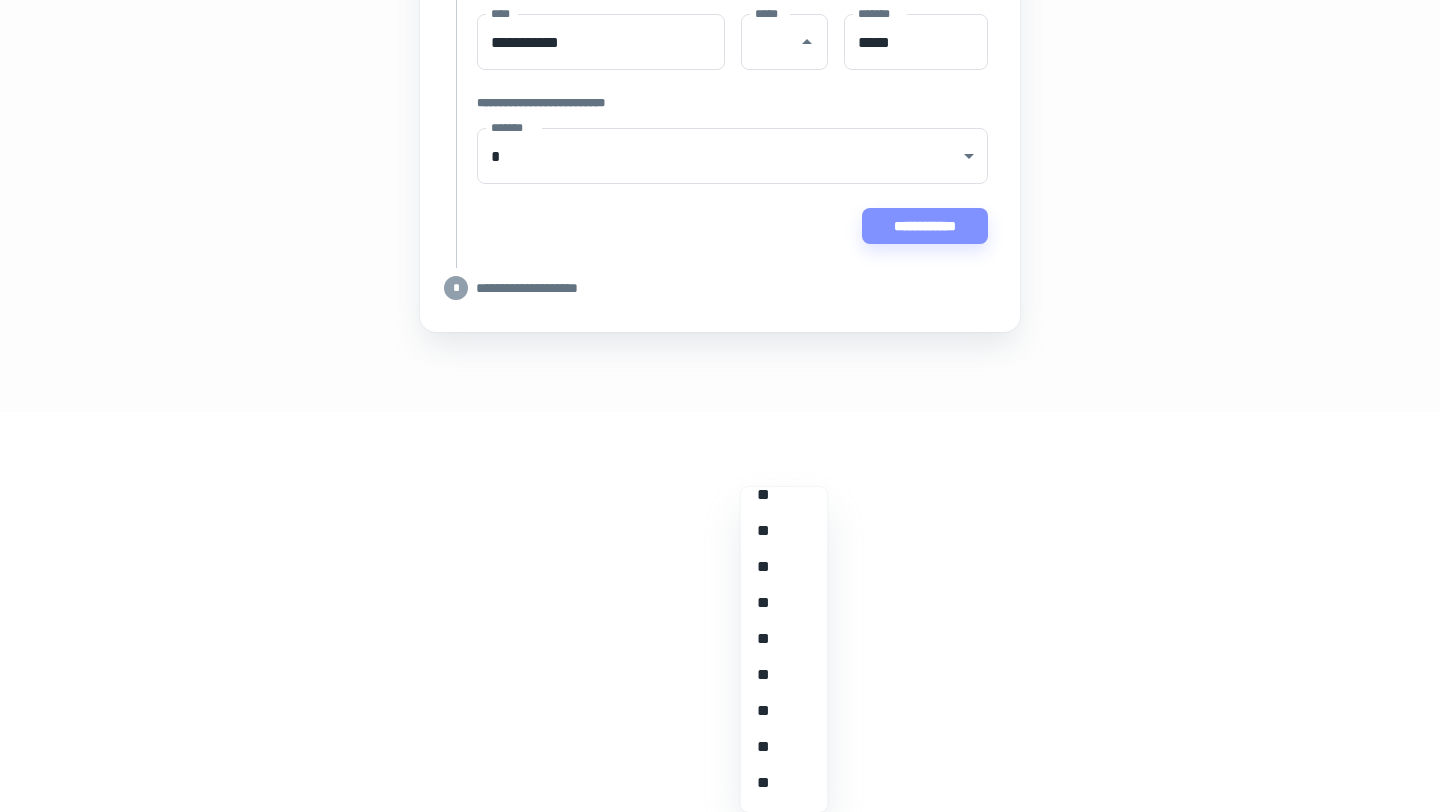 type on "**********" 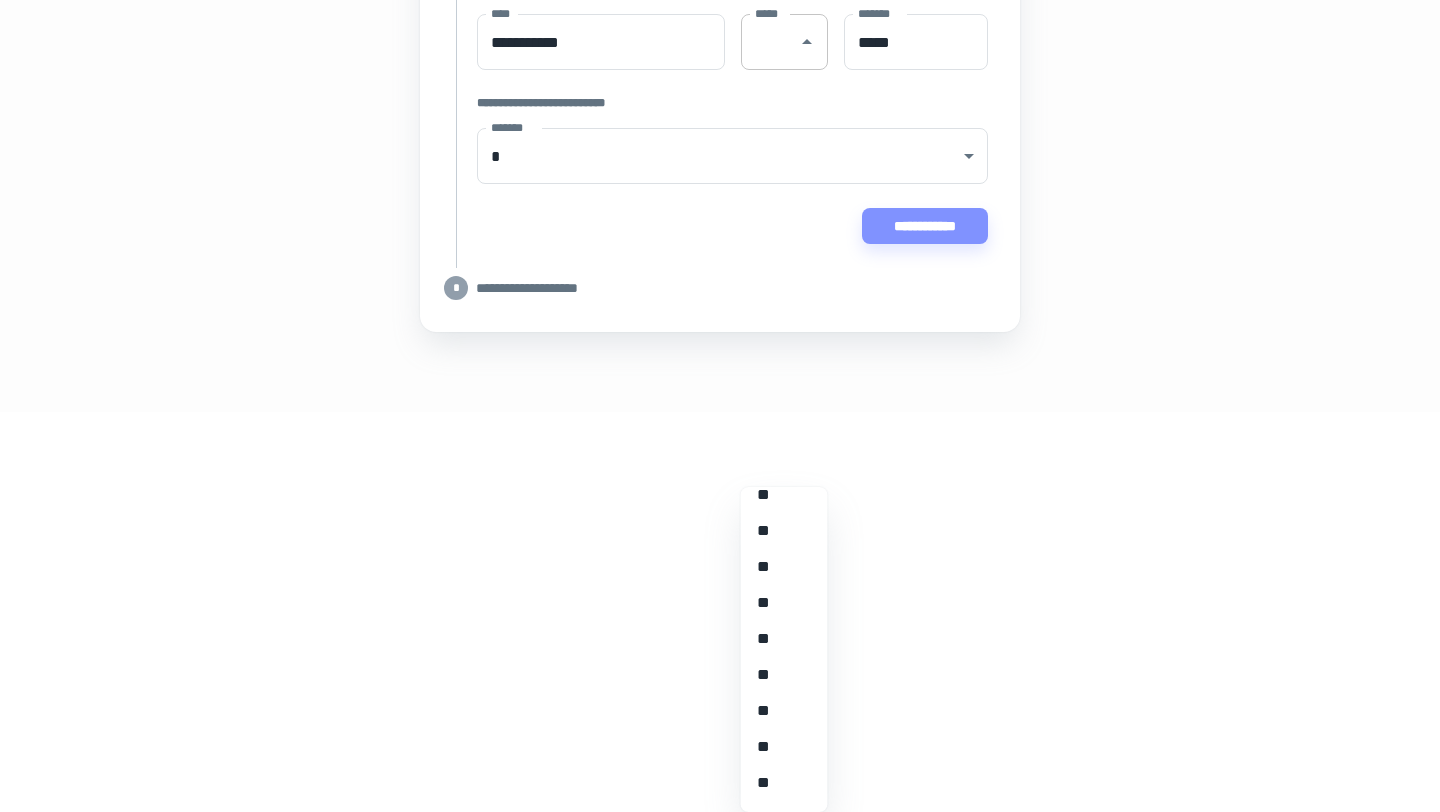click on "*****" at bounding box center (769, 42) 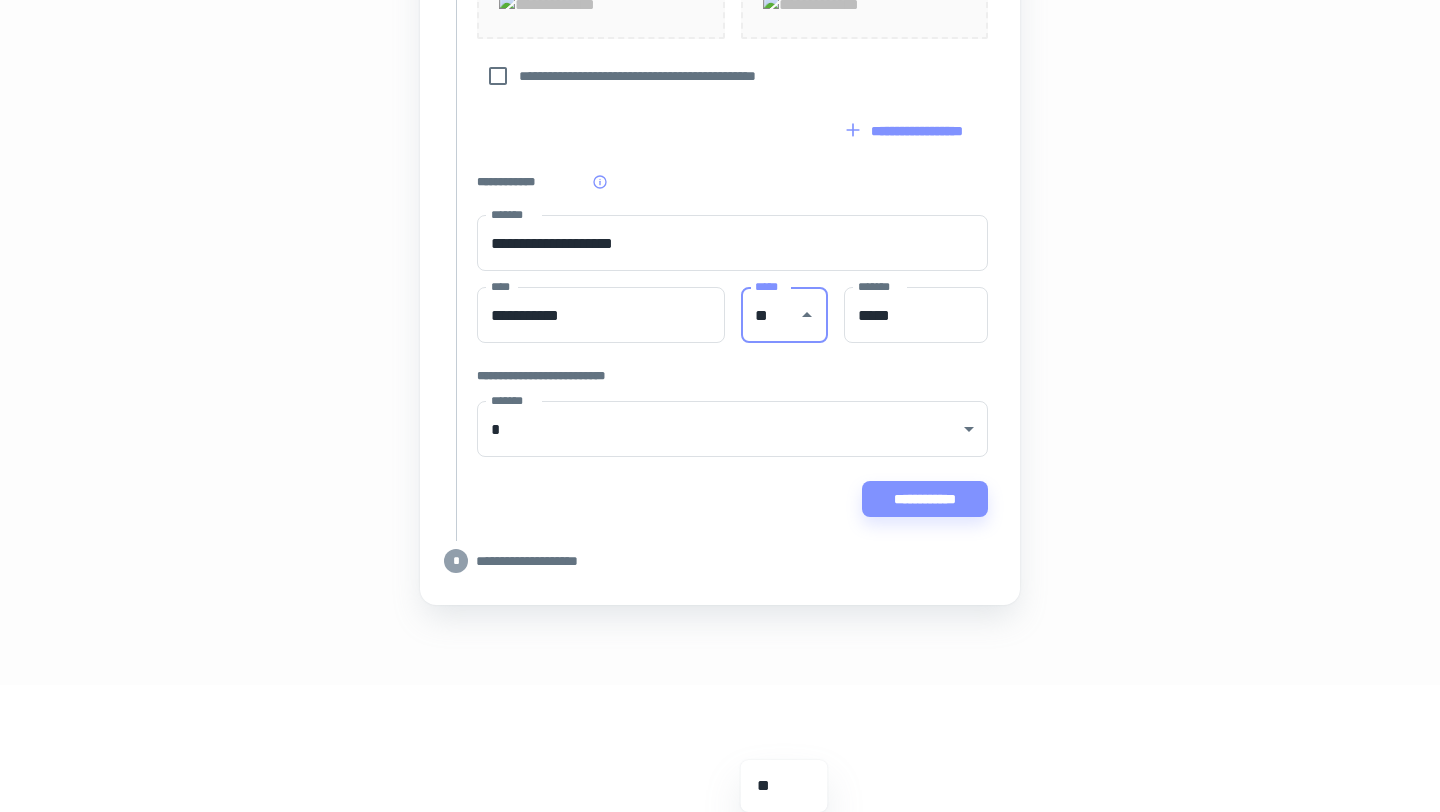 click on "**" at bounding box center (784, 786) 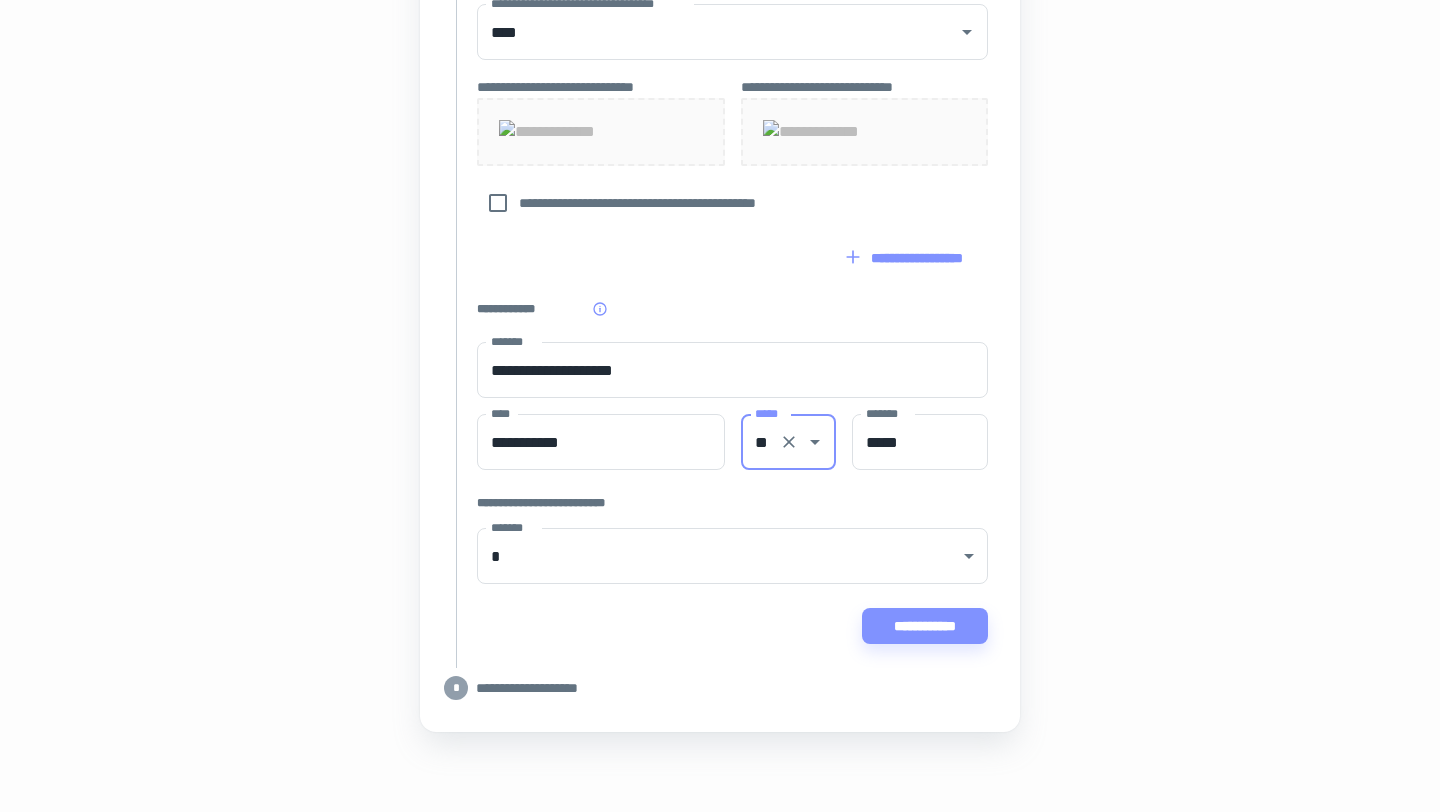 type on "**" 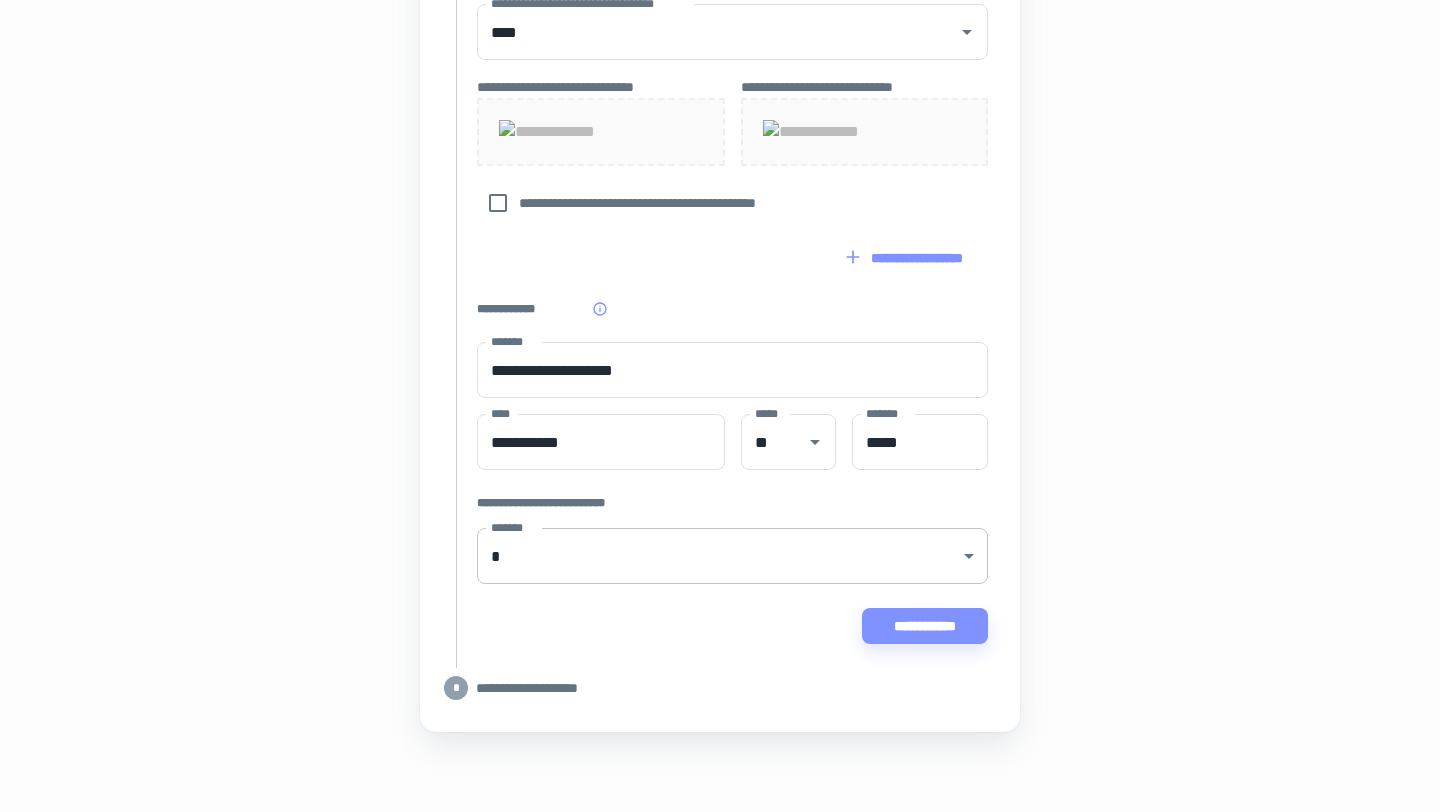 click on "**********" at bounding box center [720, -527] 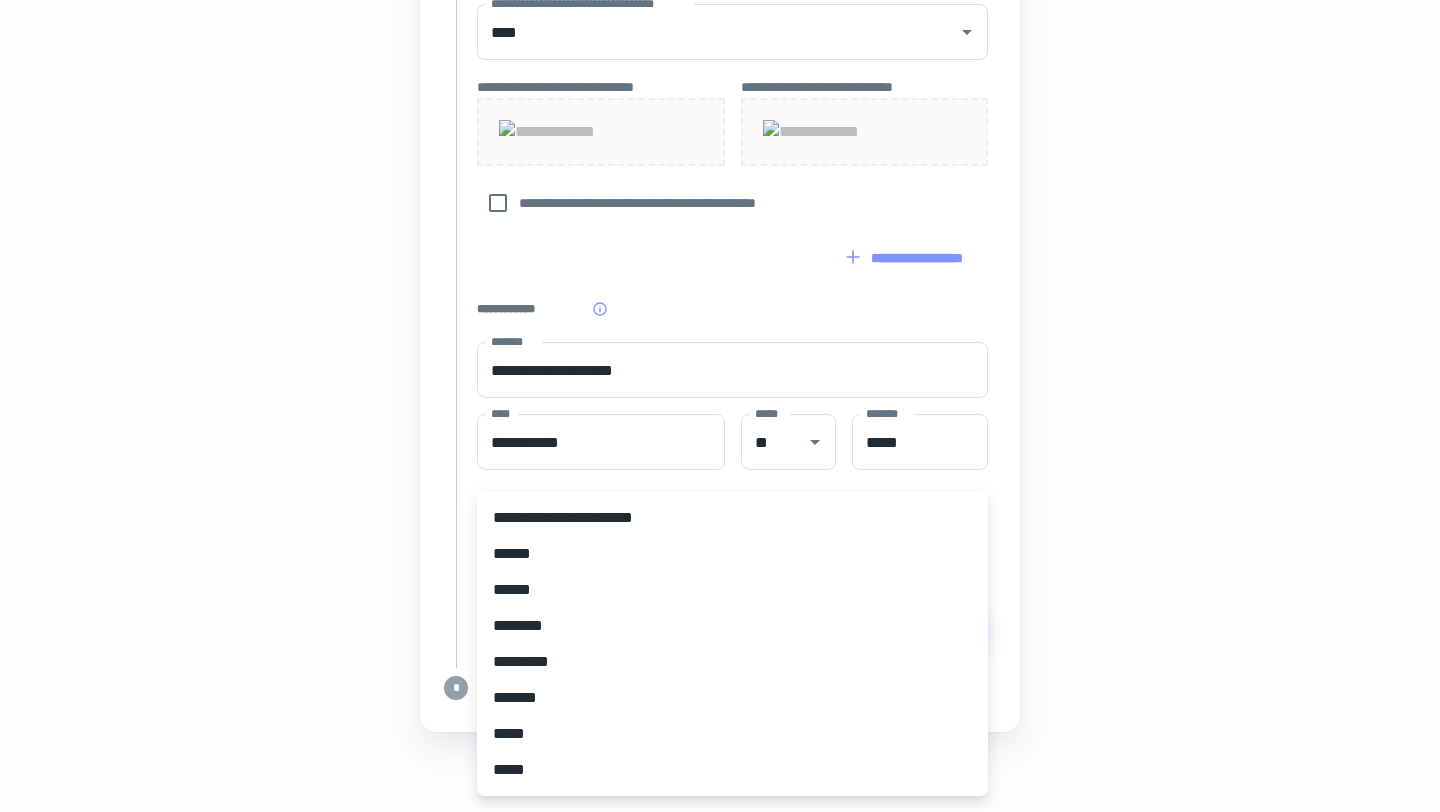 click on "**********" at bounding box center [732, 518] 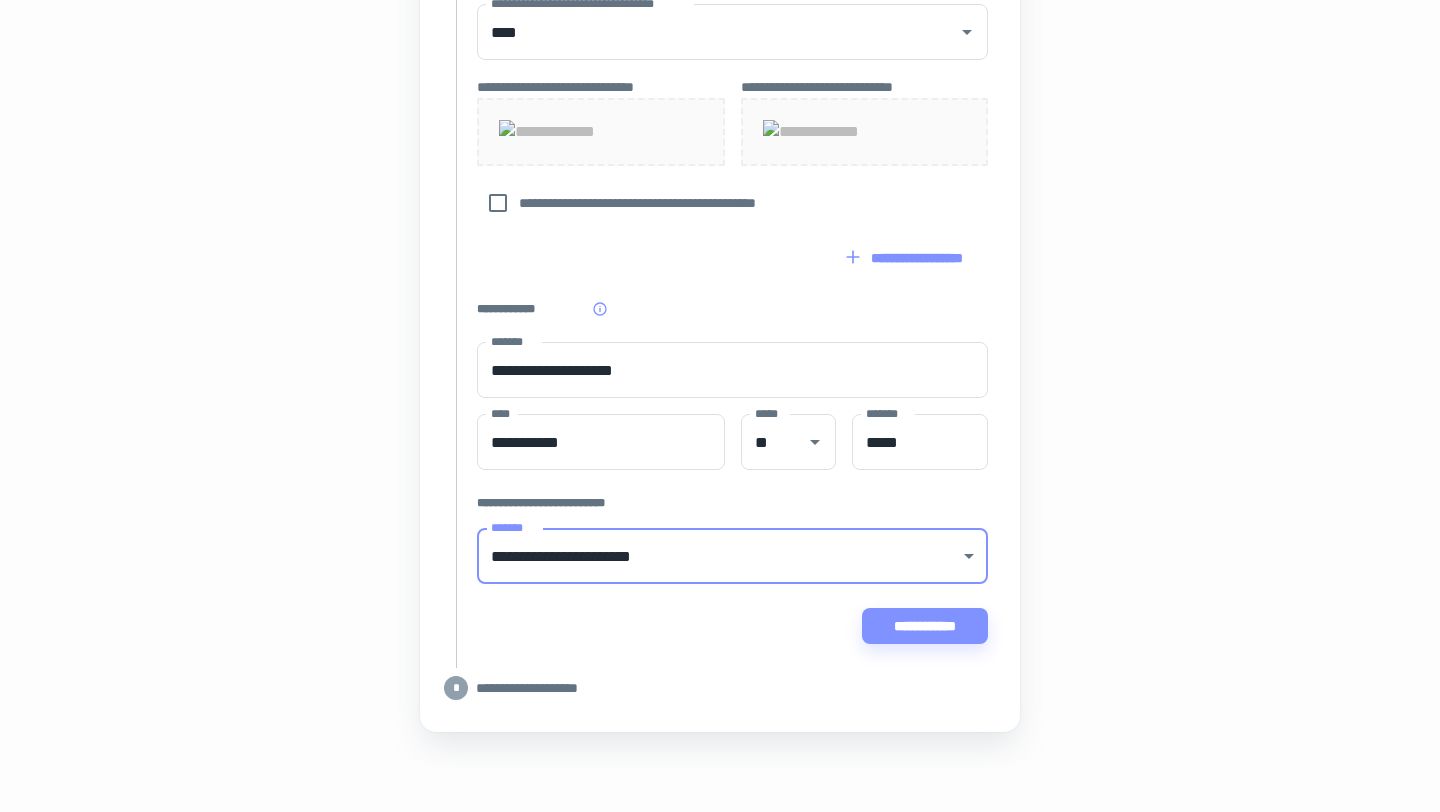 click on "**********" at bounding box center [720, -527] 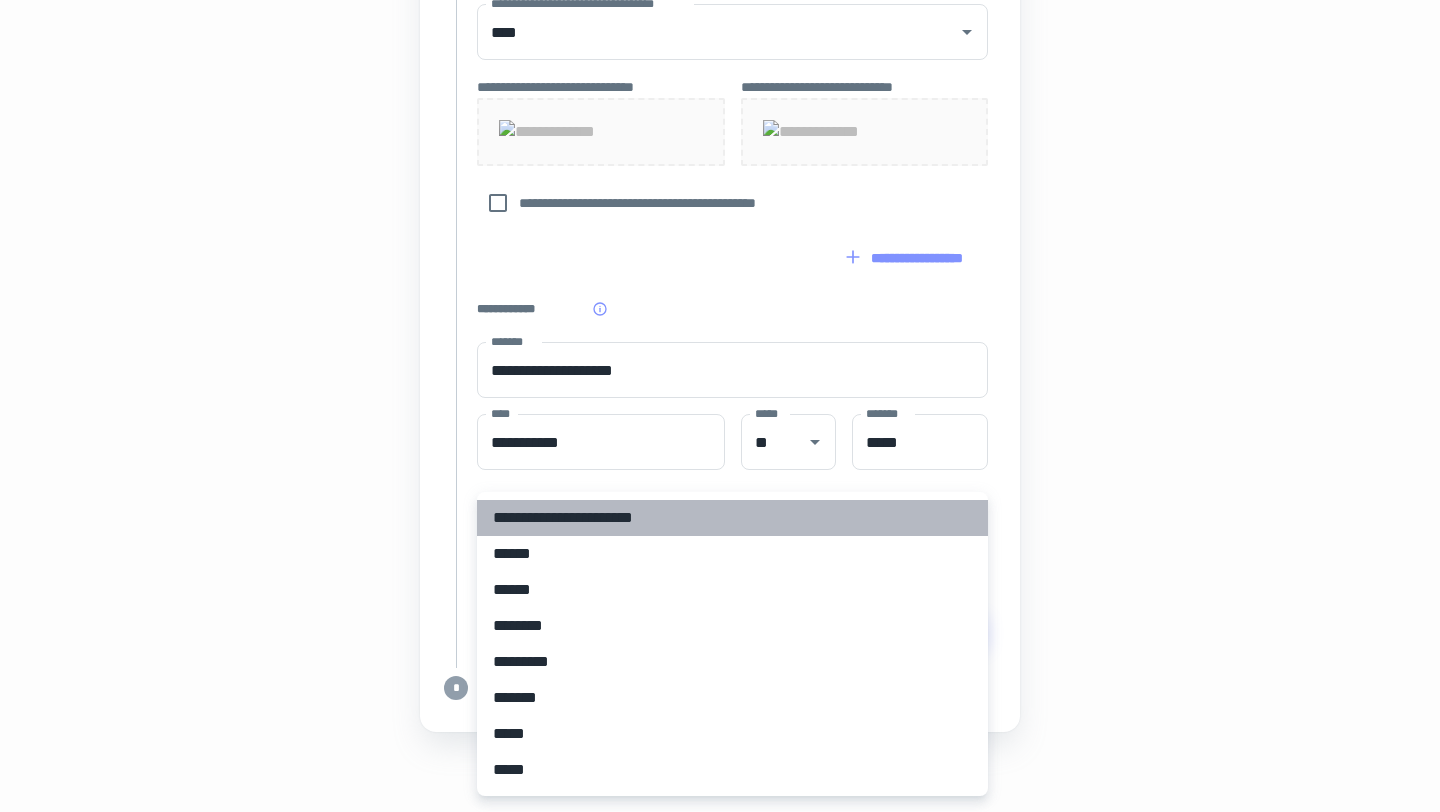 click on "**********" at bounding box center [732, 518] 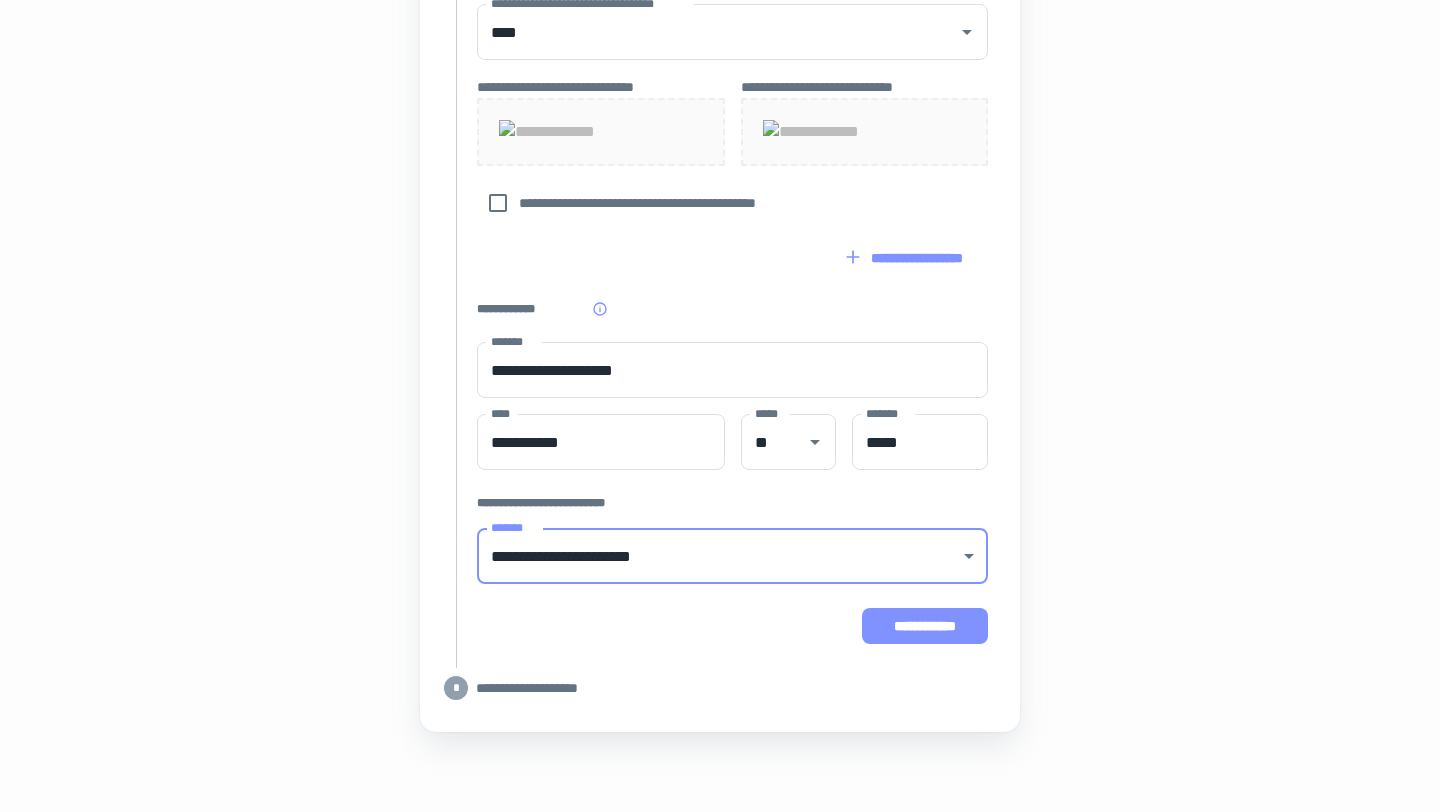 click on "**********" at bounding box center [925, 626] 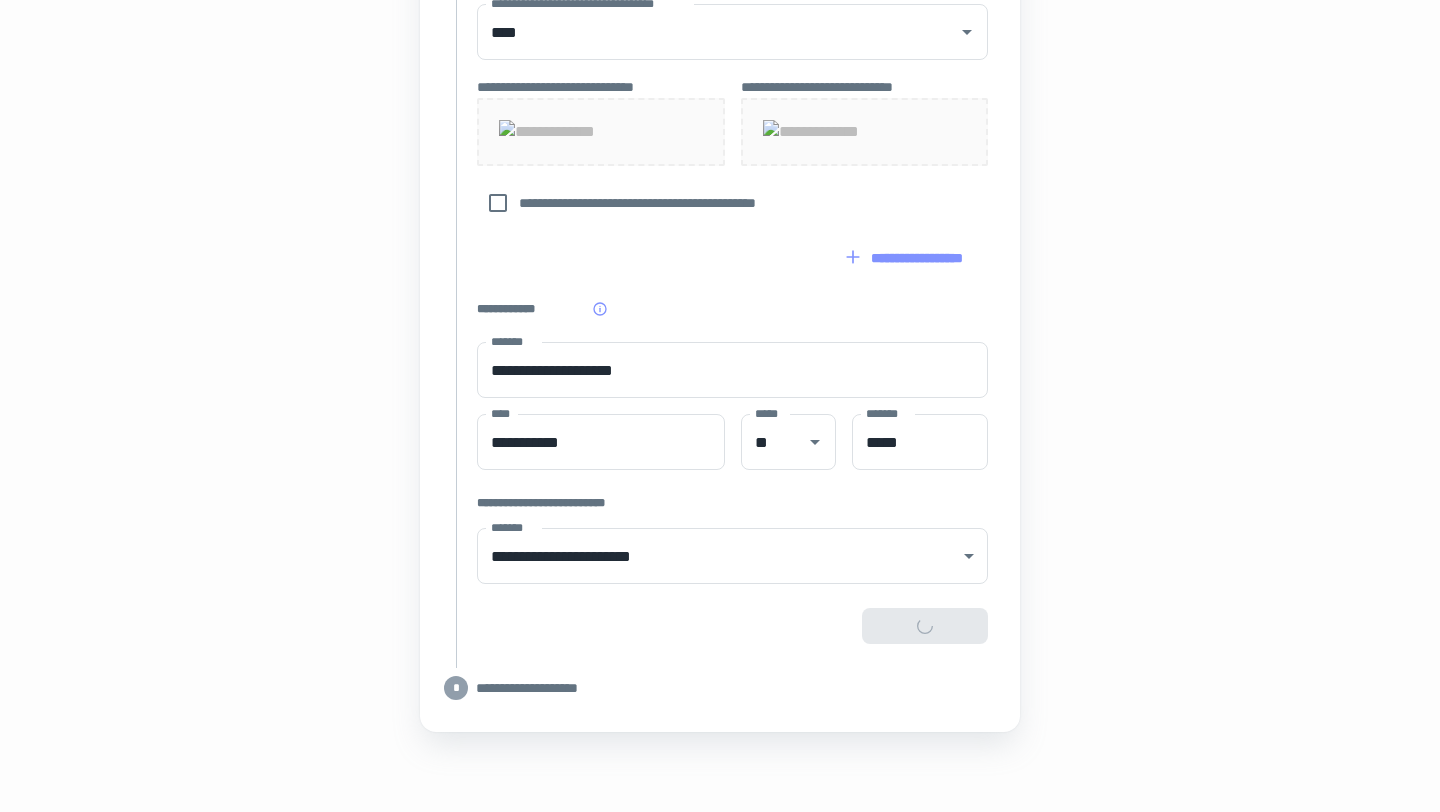 scroll, scrollTop: 1350, scrollLeft: 0, axis: vertical 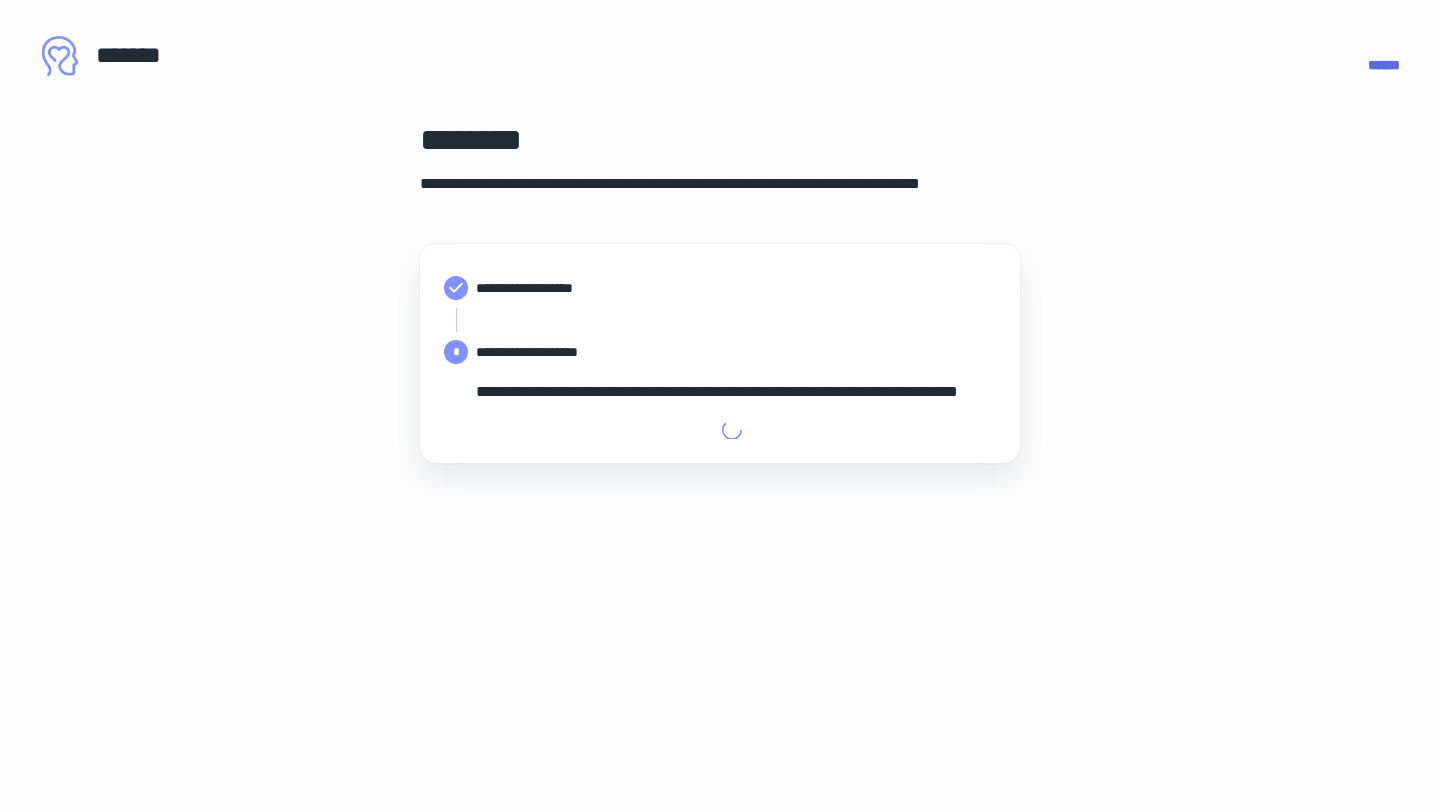 type on "**********" 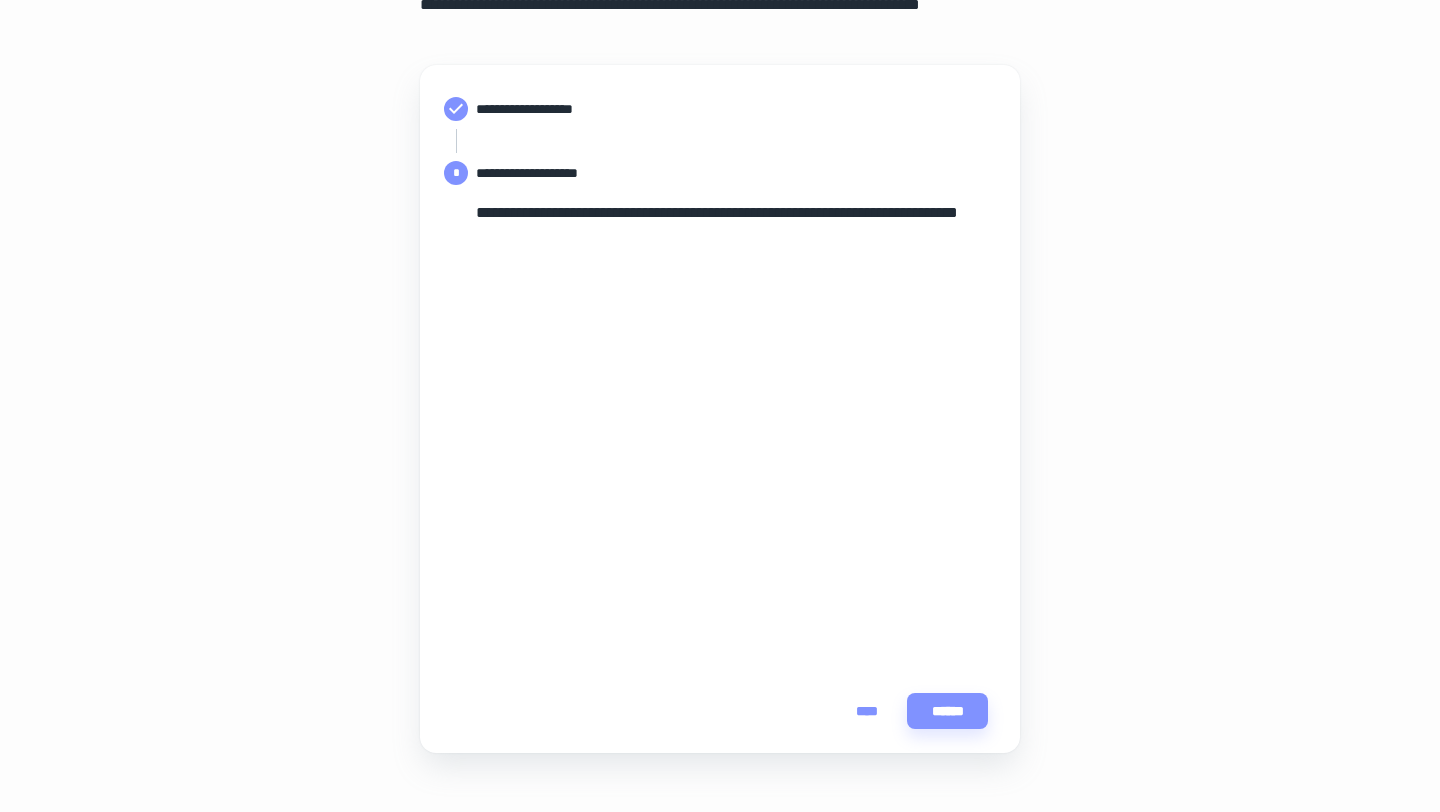 scroll, scrollTop: 183, scrollLeft: 0, axis: vertical 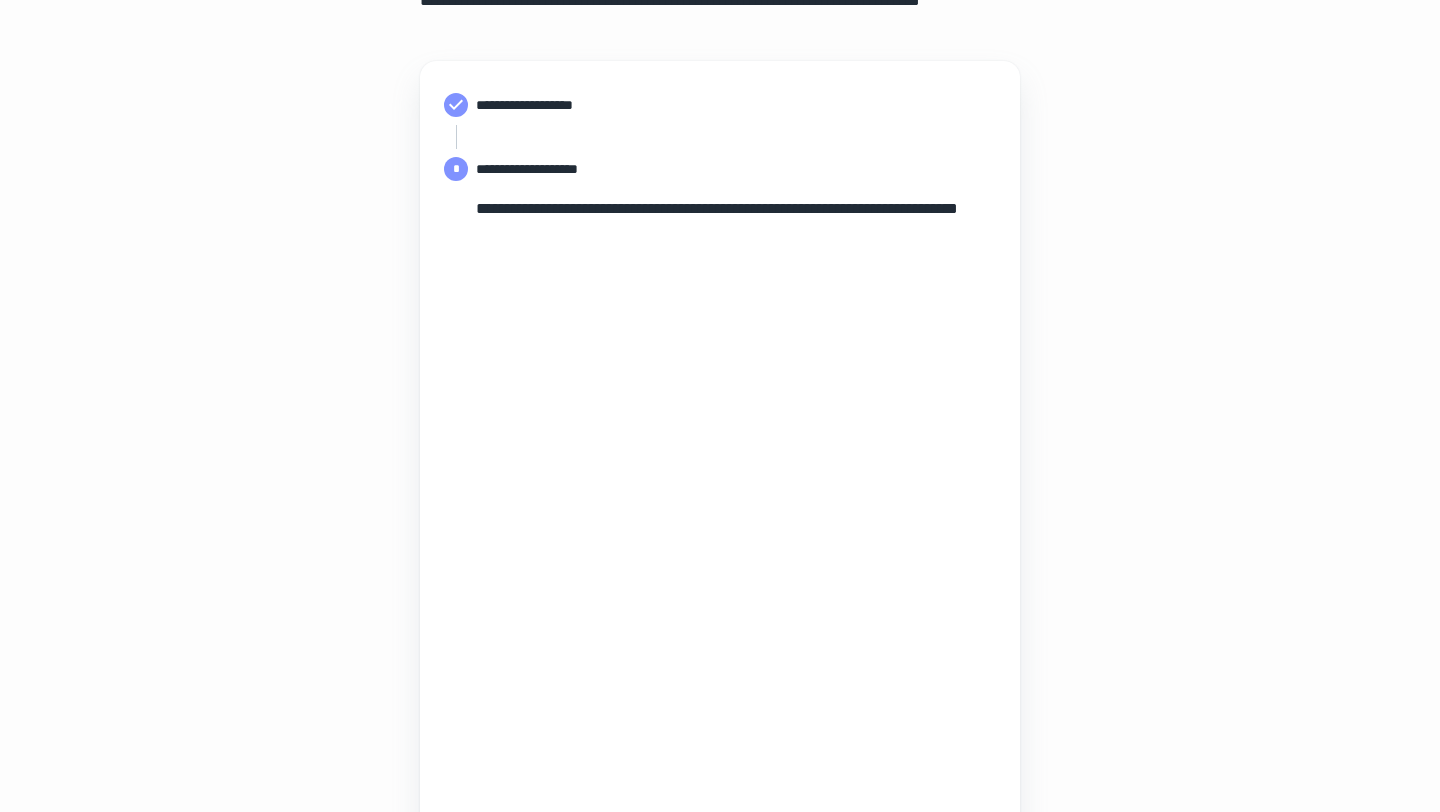 click on "**********" at bounding box center (720, 467) 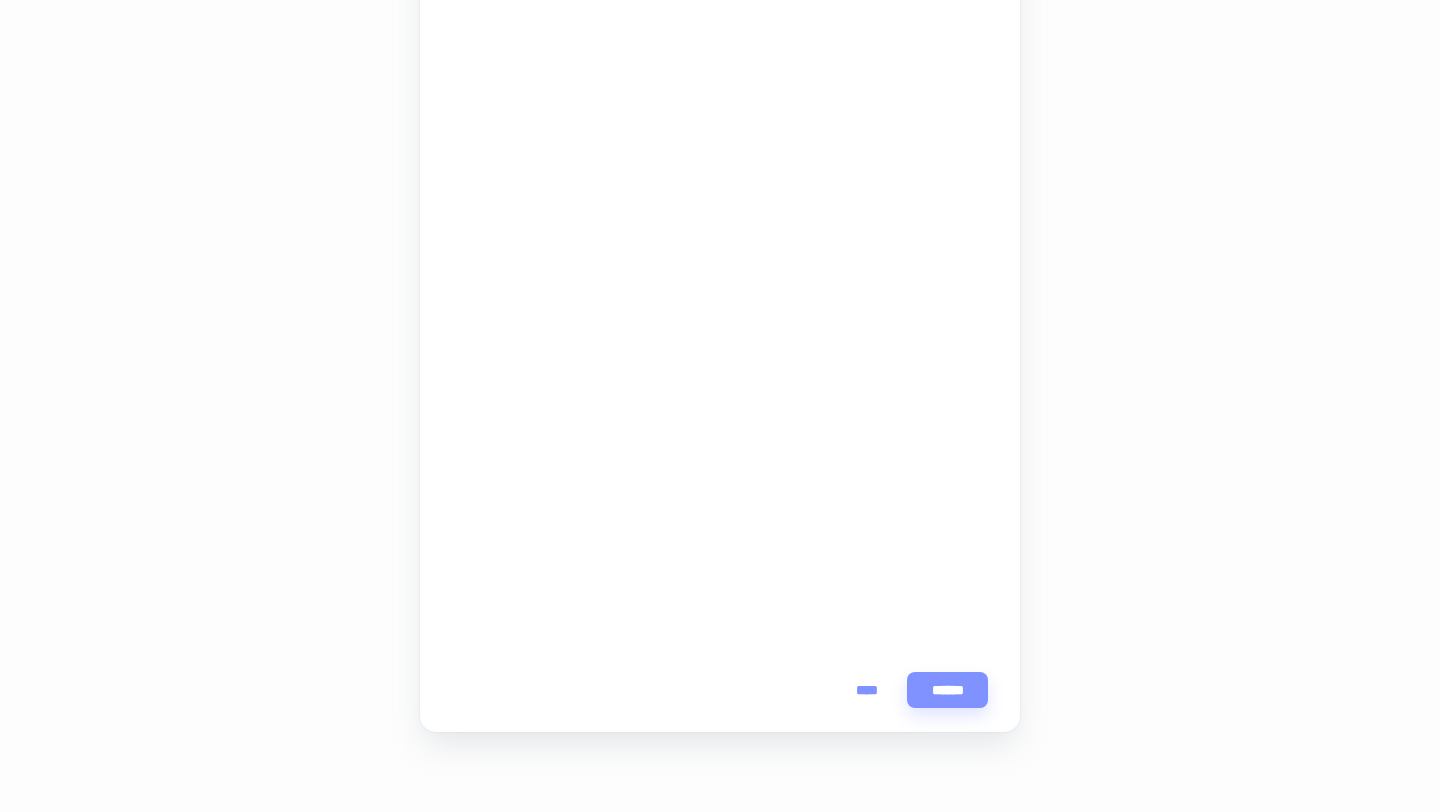 click on "**********" at bounding box center (720, 197) 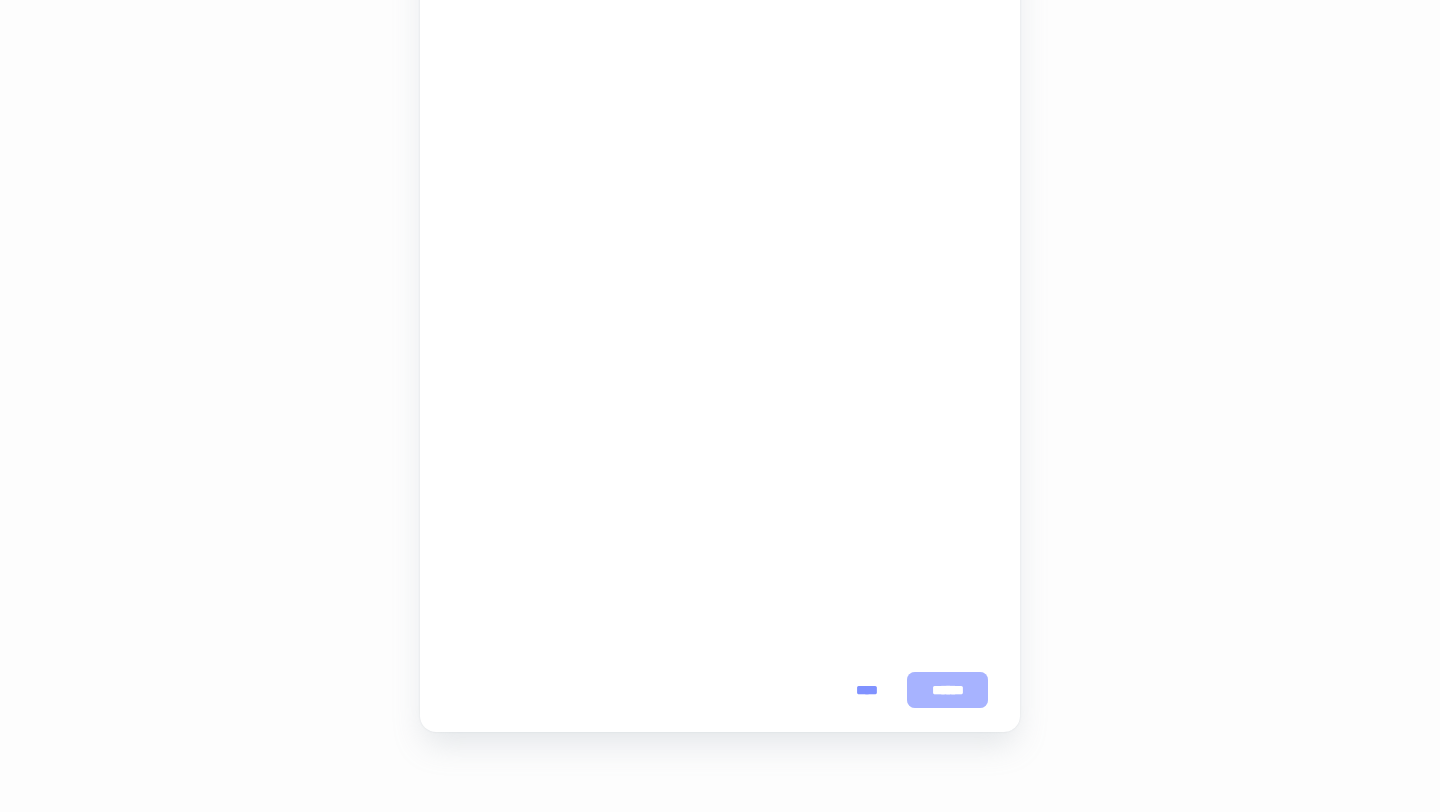 click on "******" at bounding box center [947, 690] 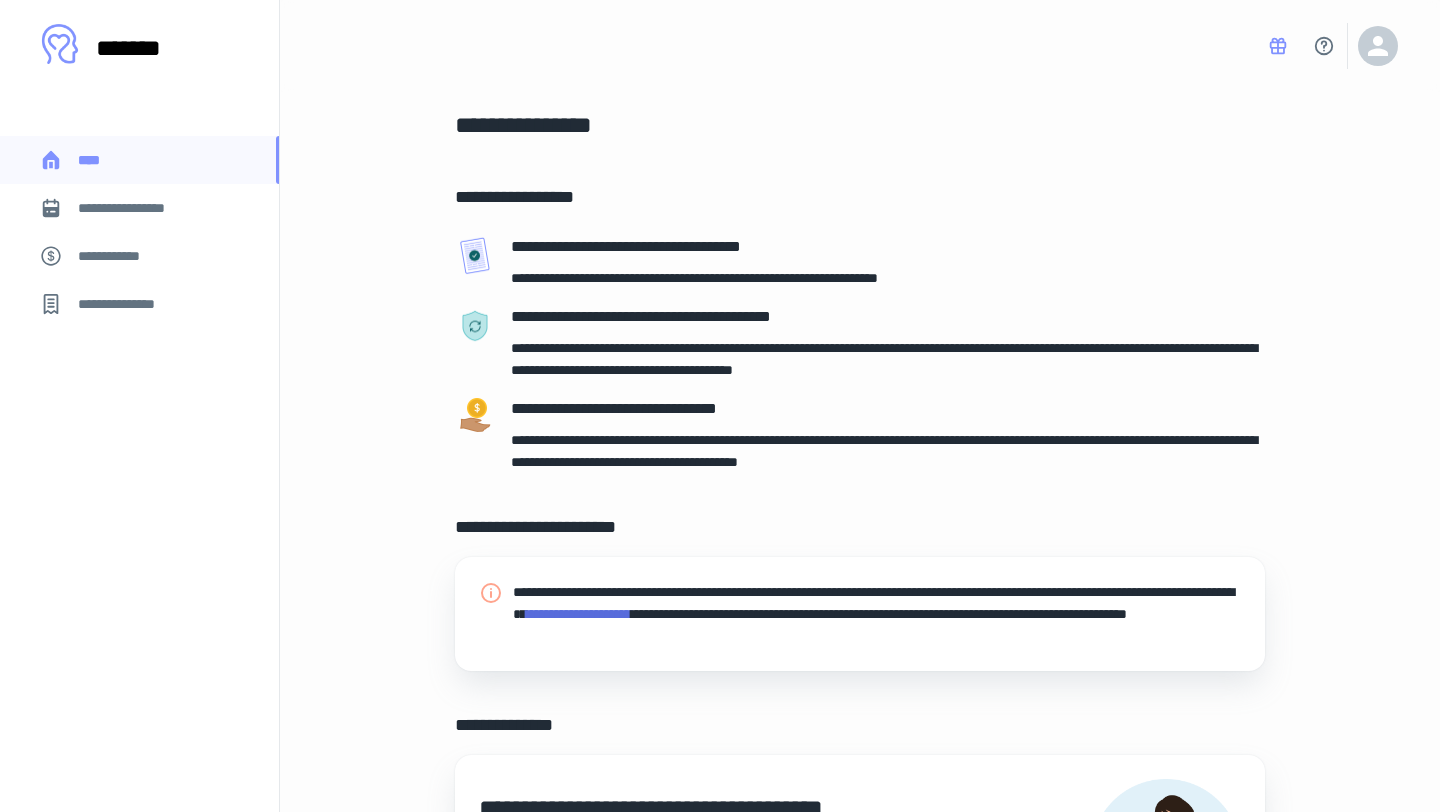 scroll, scrollTop: 0, scrollLeft: 0, axis: both 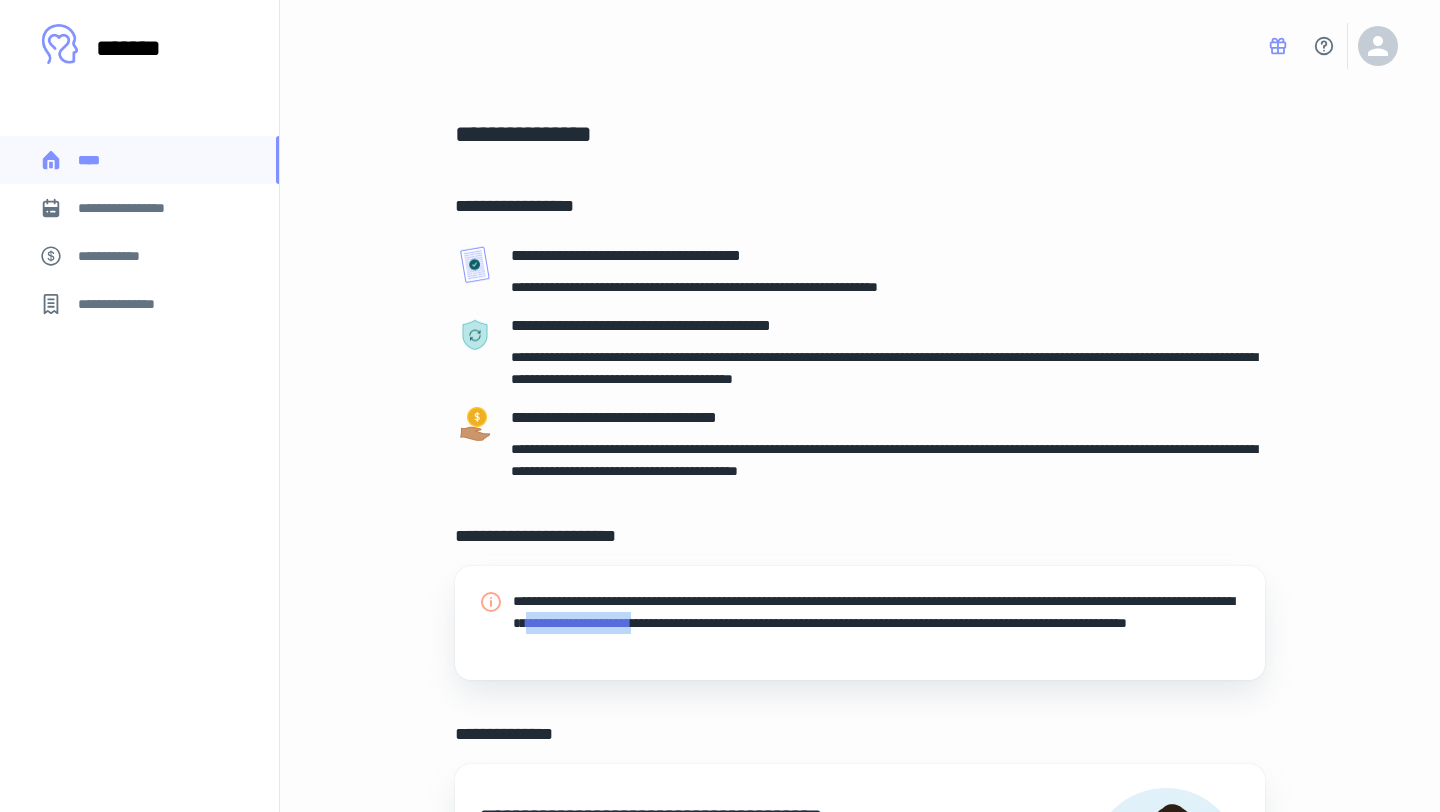 click on "**********" at bounding box center [139, 208] 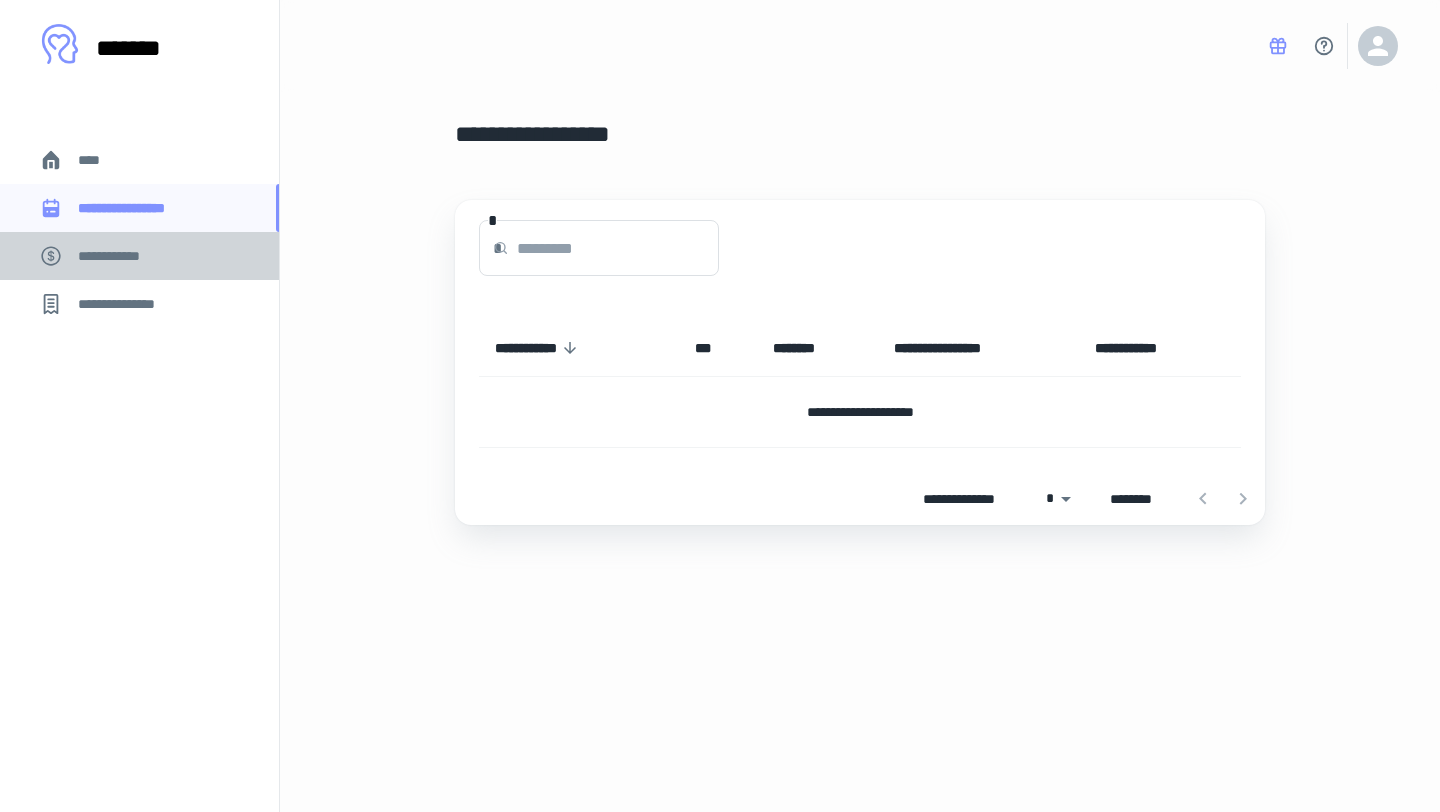 click on "**********" at bounding box center (139, 256) 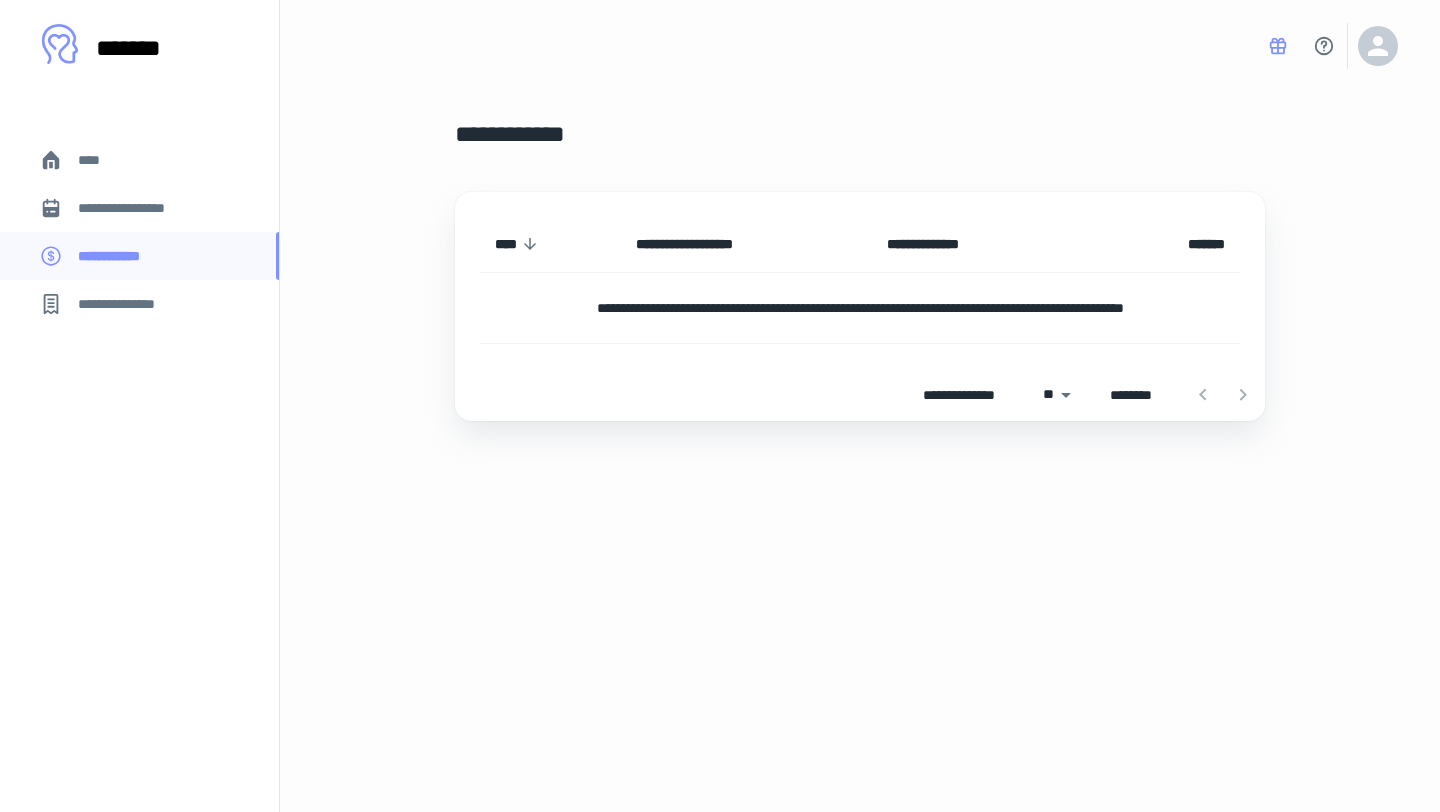 click on "****" at bounding box center (139, 160) 